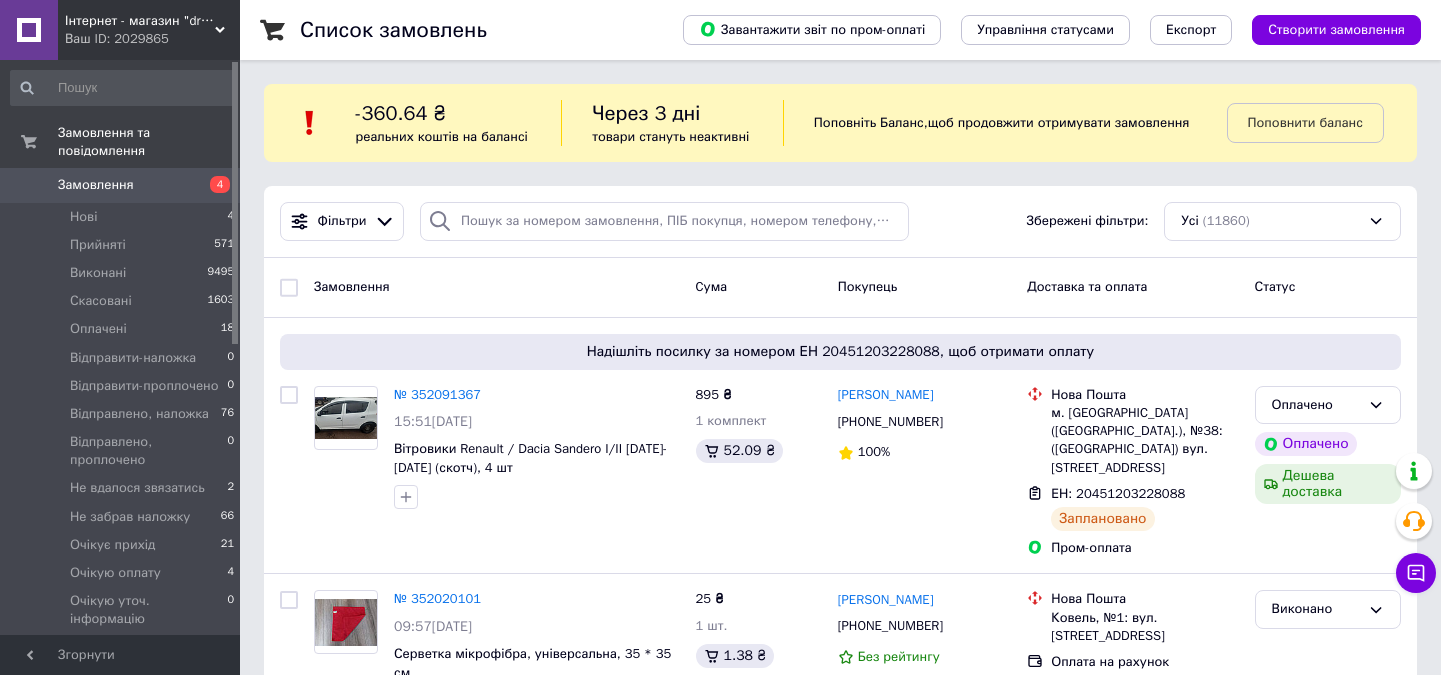 scroll, scrollTop: 0, scrollLeft: 0, axis: both 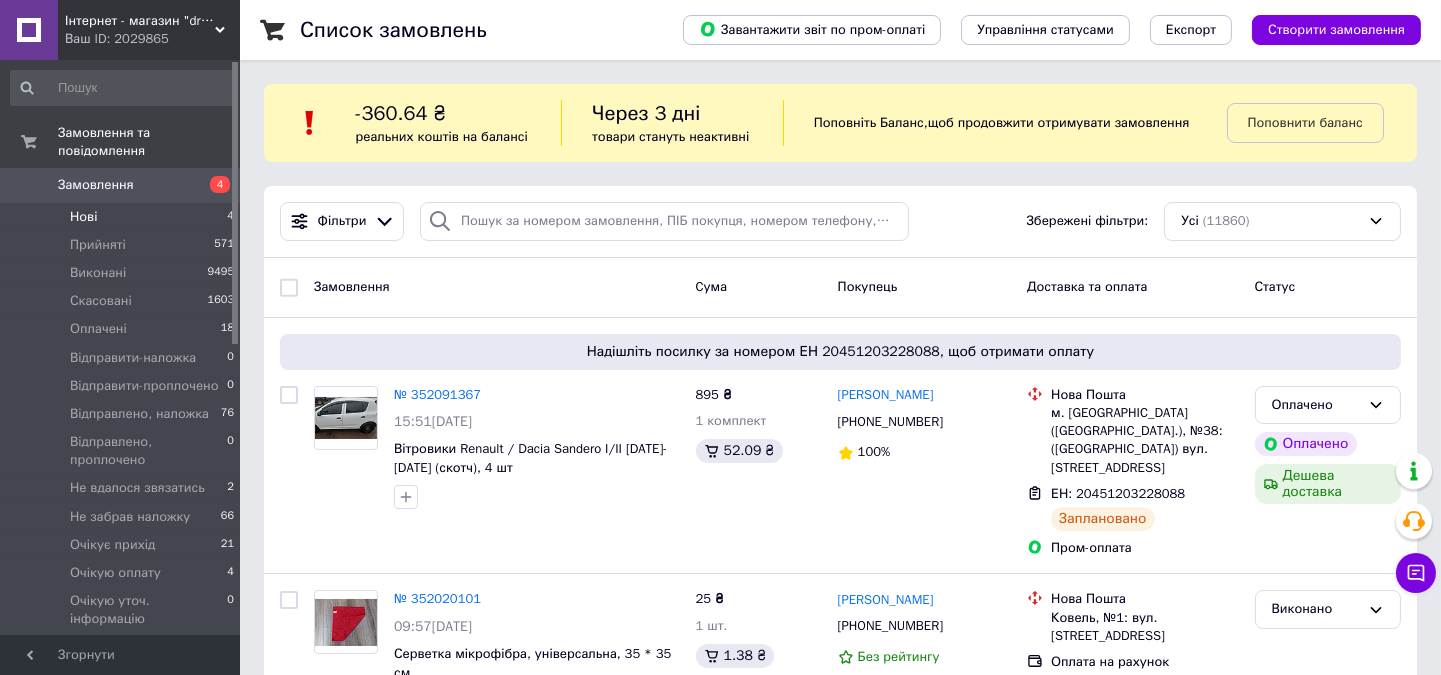 click on "Нові 4" at bounding box center (123, 217) 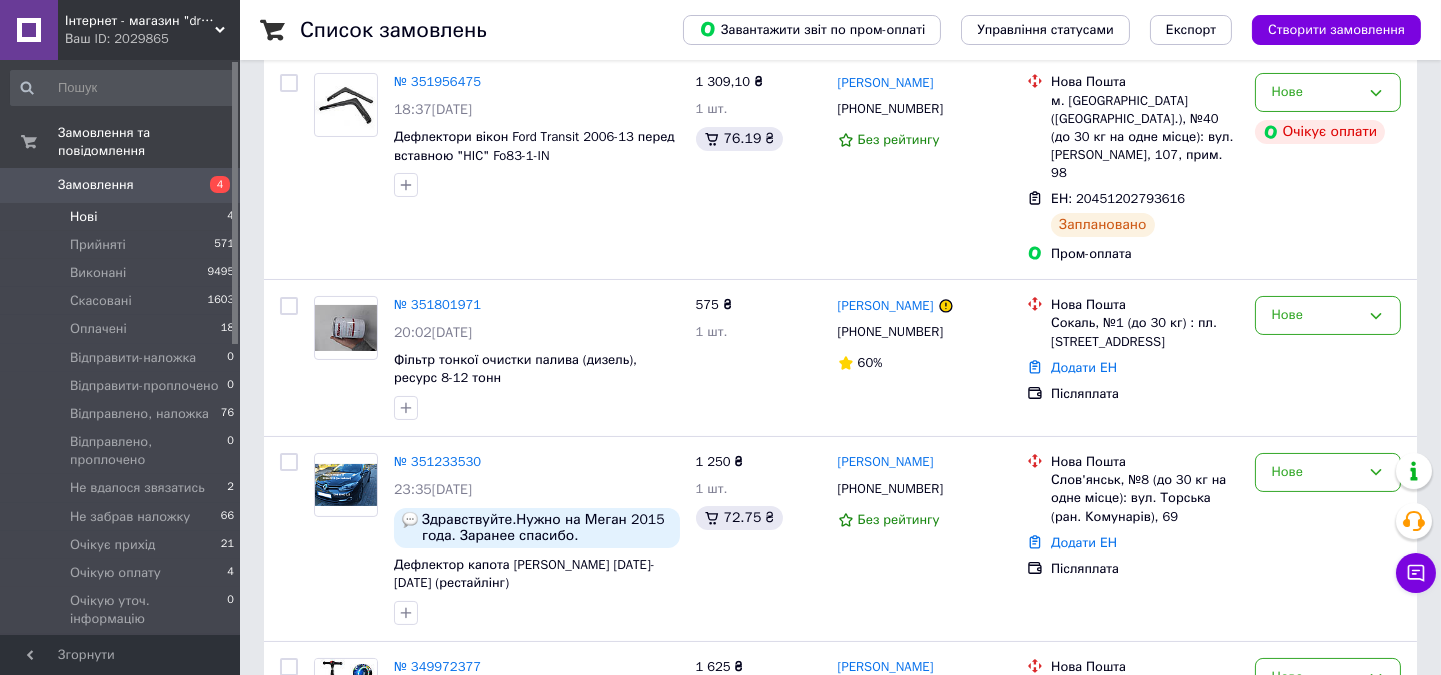 scroll, scrollTop: 333, scrollLeft: 0, axis: vertical 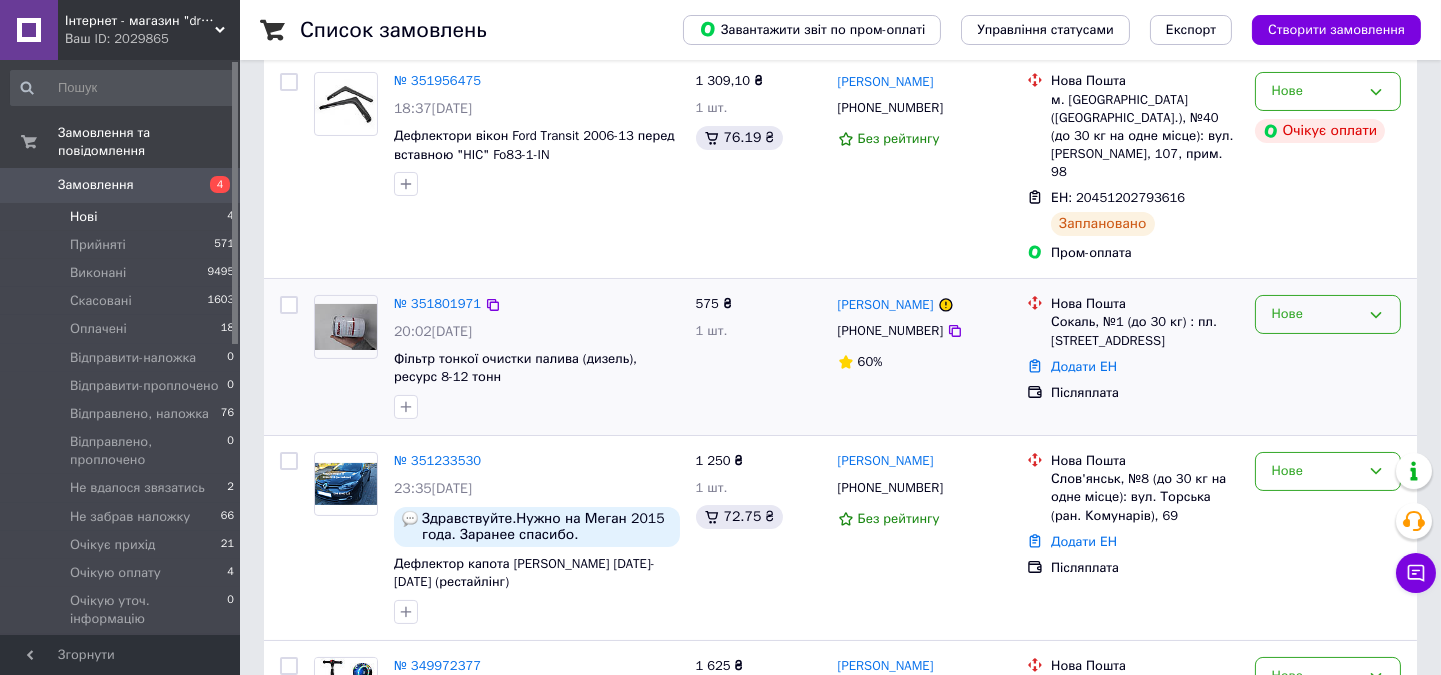 click on "Нове" at bounding box center [1316, 314] 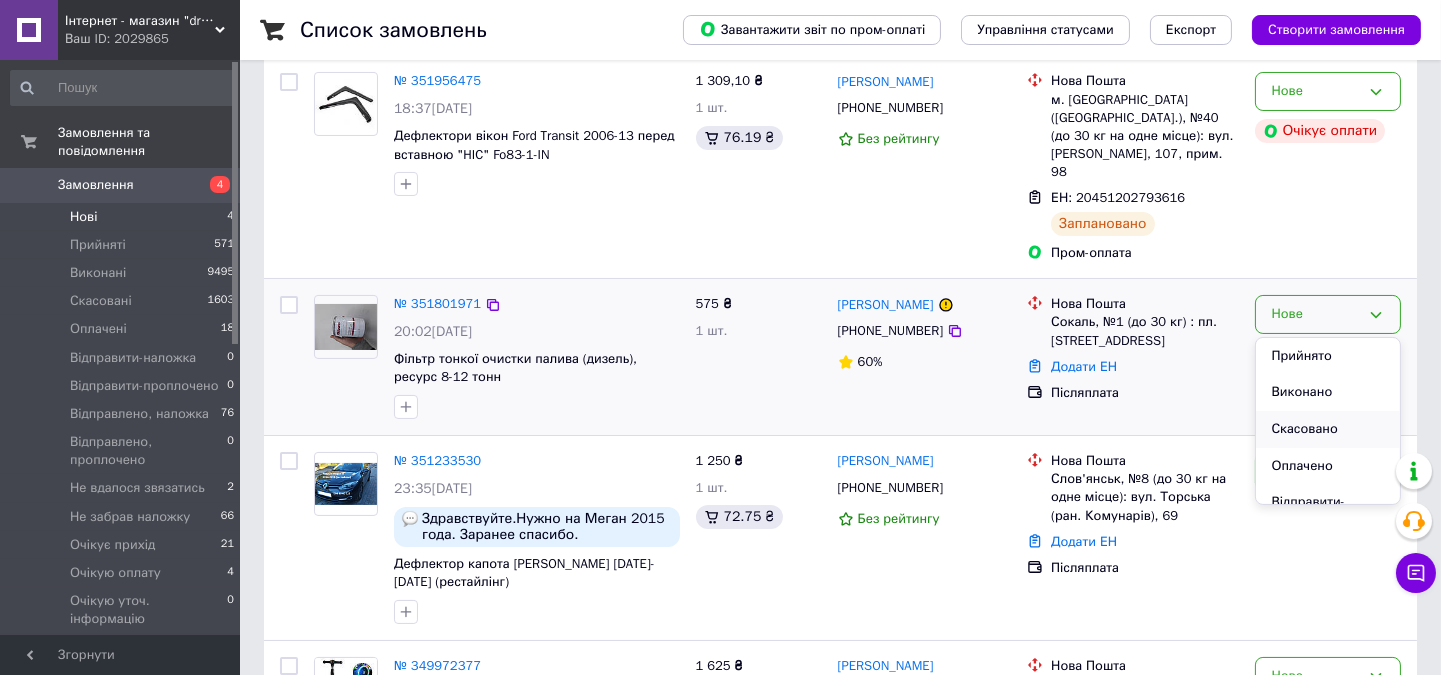 click on "Скасовано" at bounding box center [1328, 429] 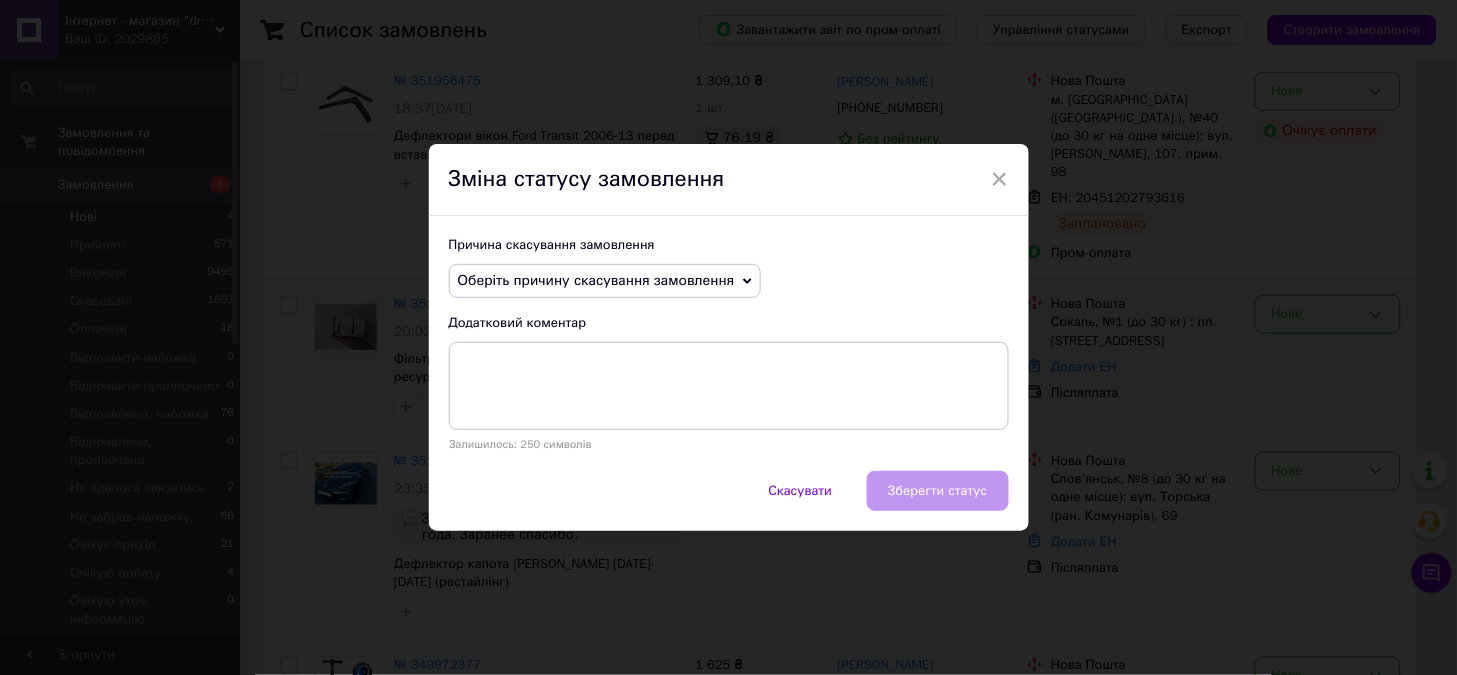 click on "Оберіть причину скасування замовлення" at bounding box center (596, 280) 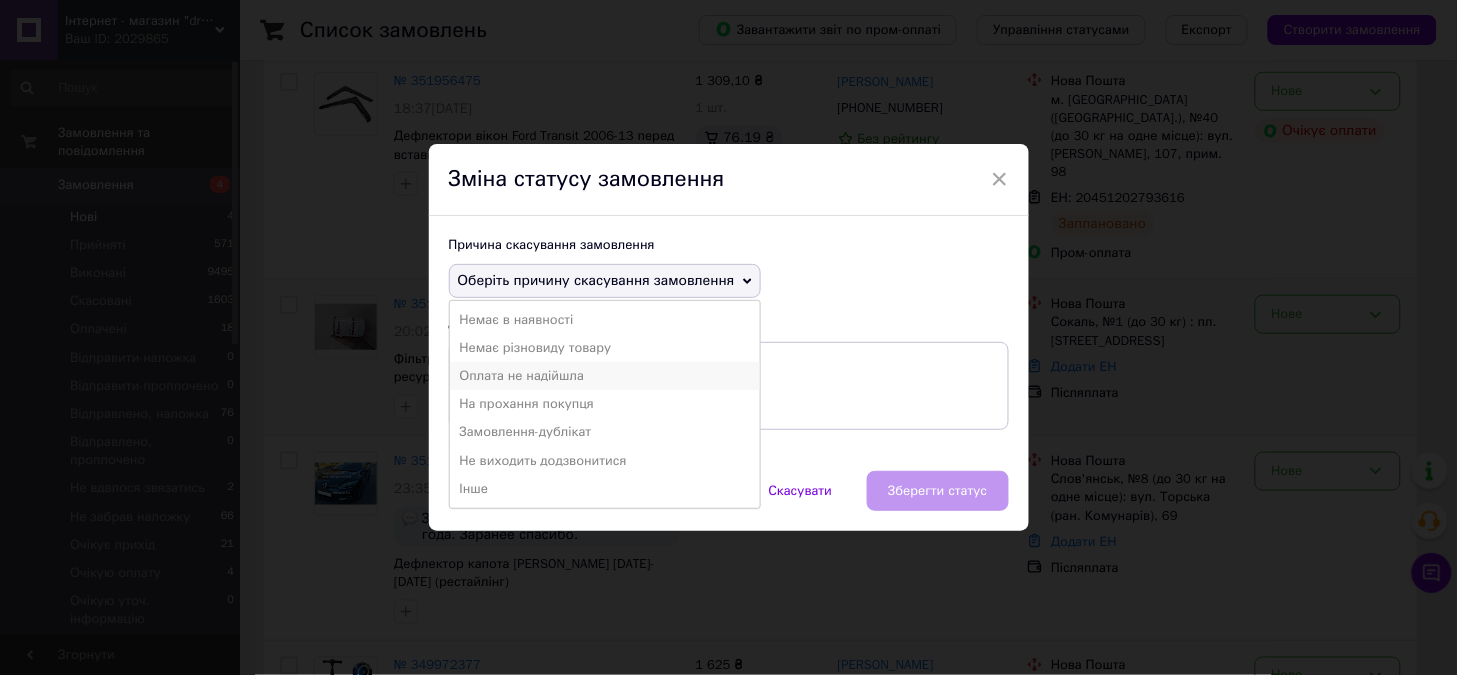 click on "Оплата не надійшла" at bounding box center (605, 376) 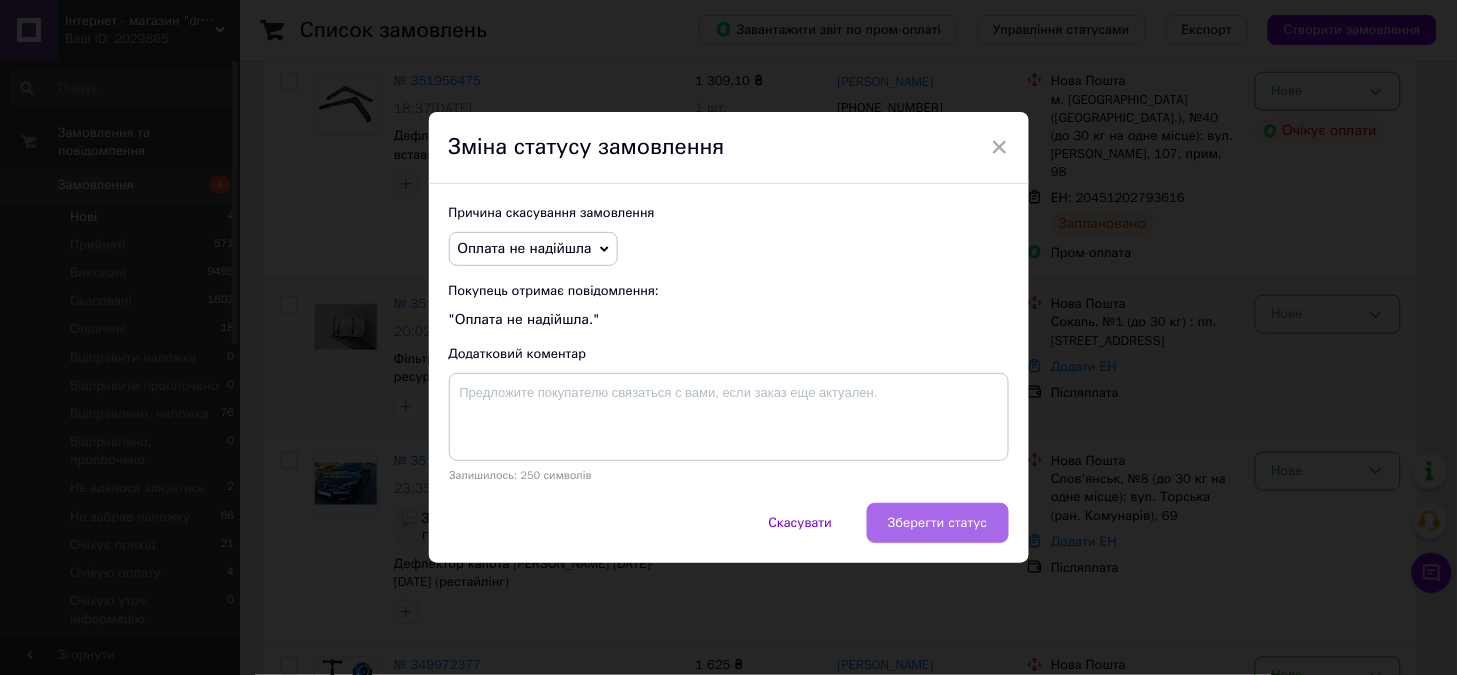 click on "Зберегти статус" at bounding box center (937, 523) 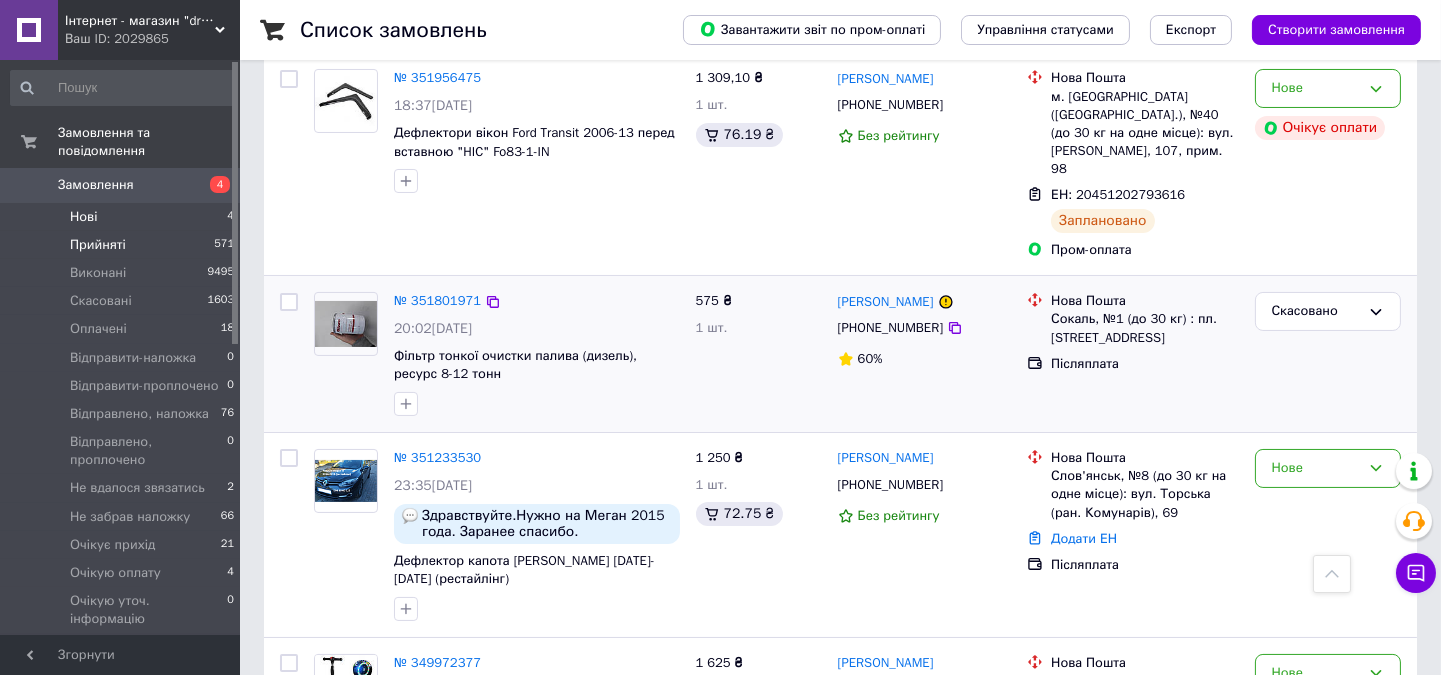 scroll, scrollTop: 63, scrollLeft: 0, axis: vertical 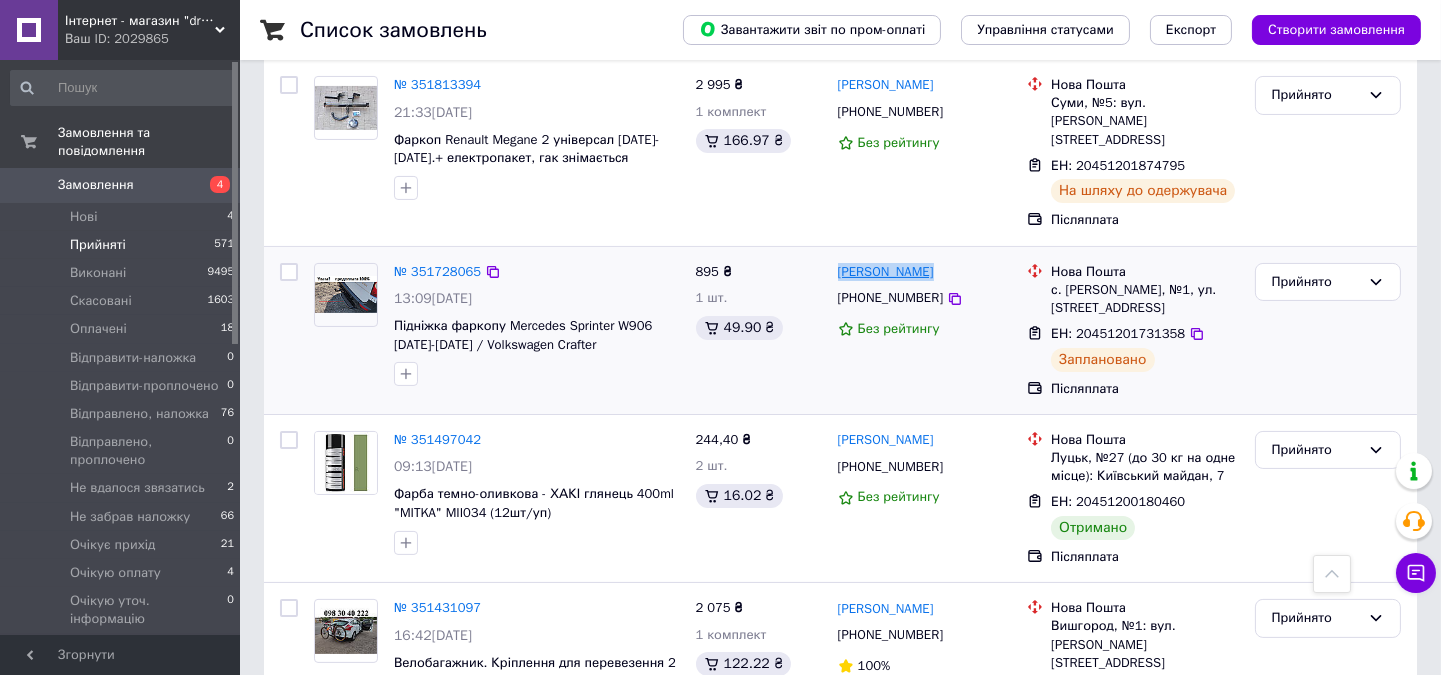 drag, startPoint x: 926, startPoint y: 237, endPoint x: 842, endPoint y: 243, distance: 84.21401 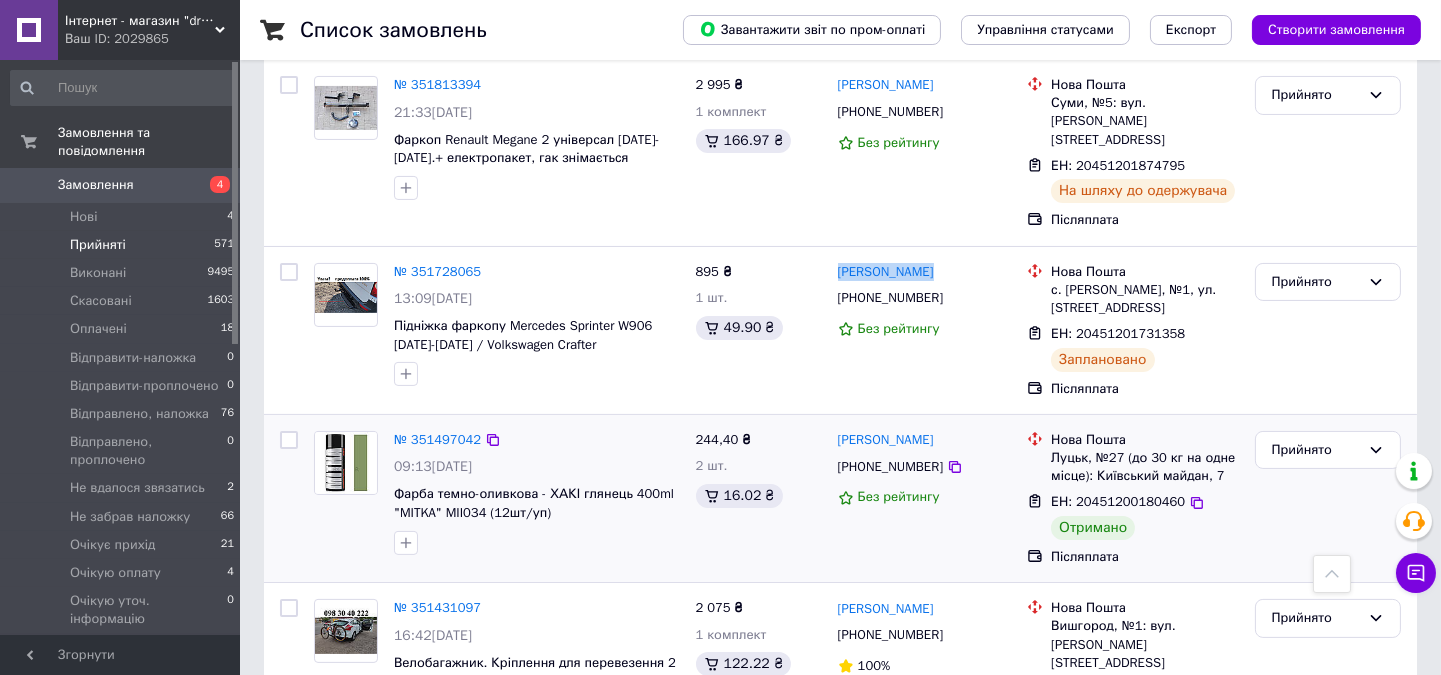 copy on "Юрій  Котубей" 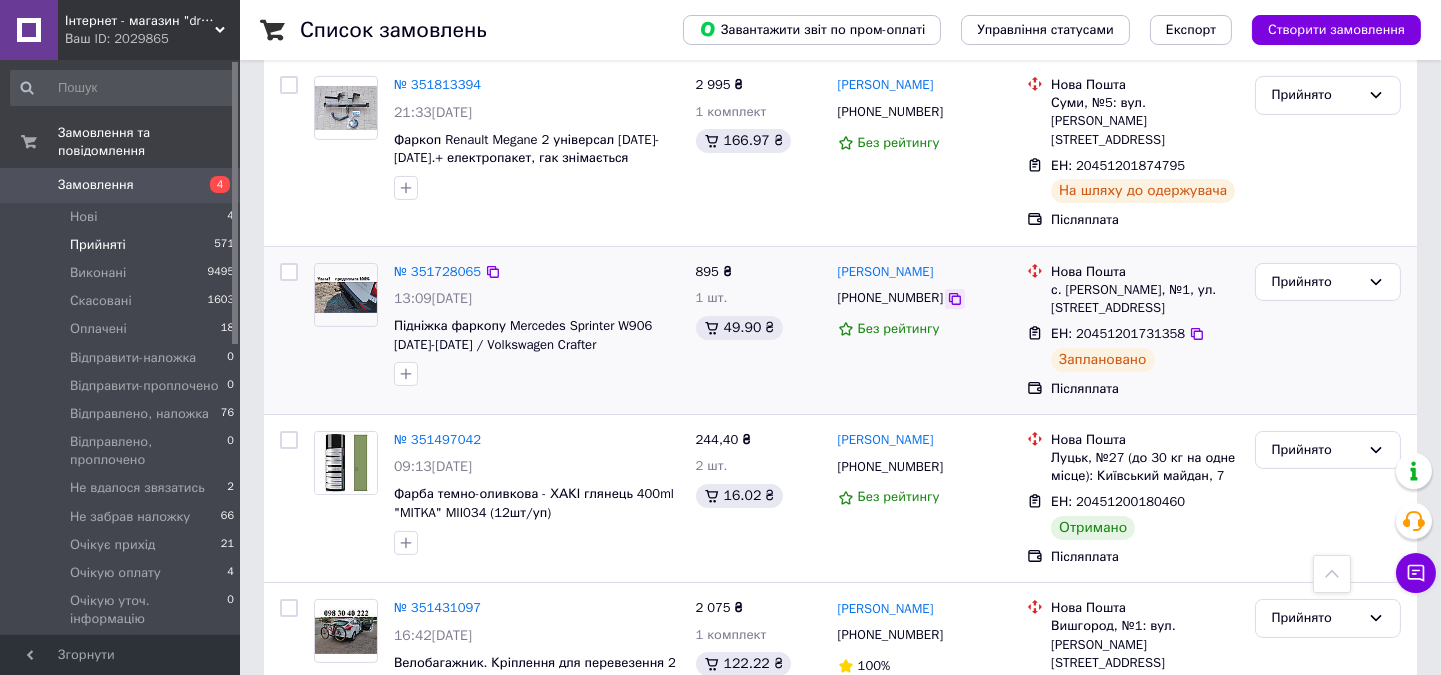 click 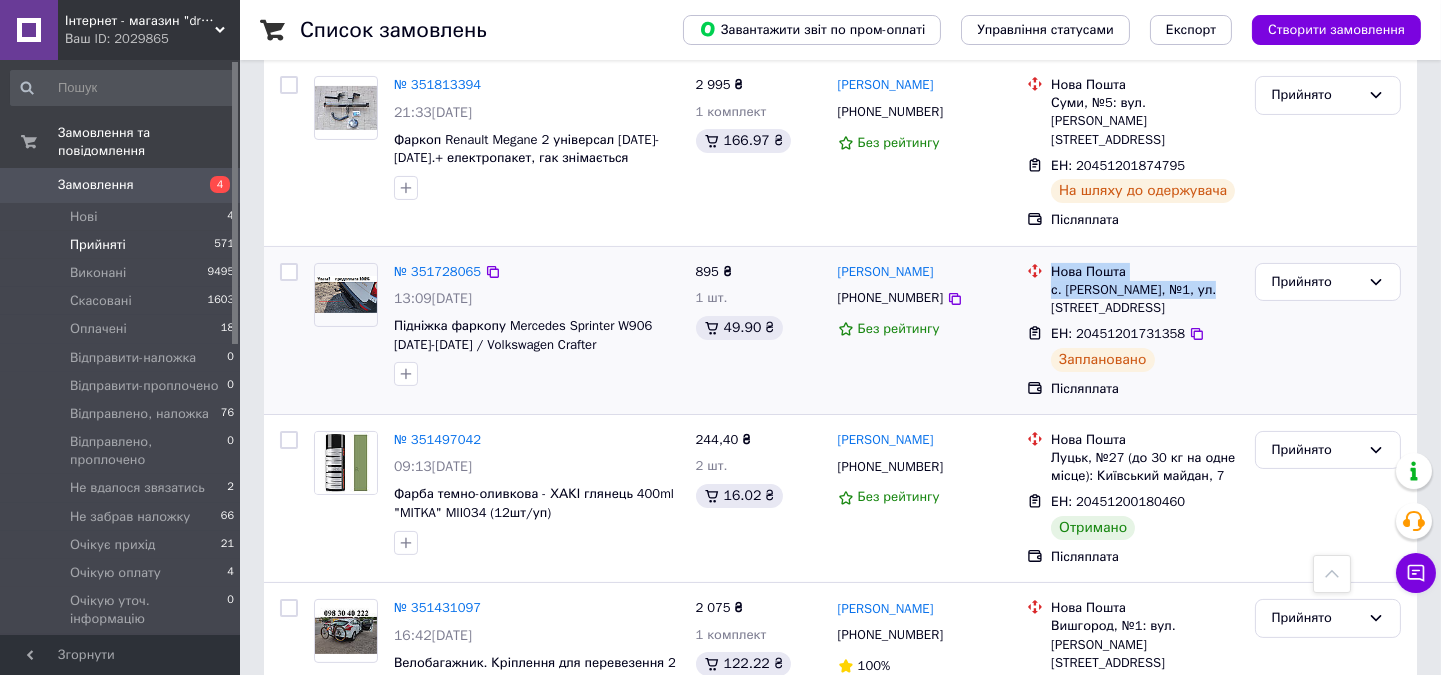 drag, startPoint x: 1052, startPoint y: 243, endPoint x: 1210, endPoint y: 261, distance: 159.02202 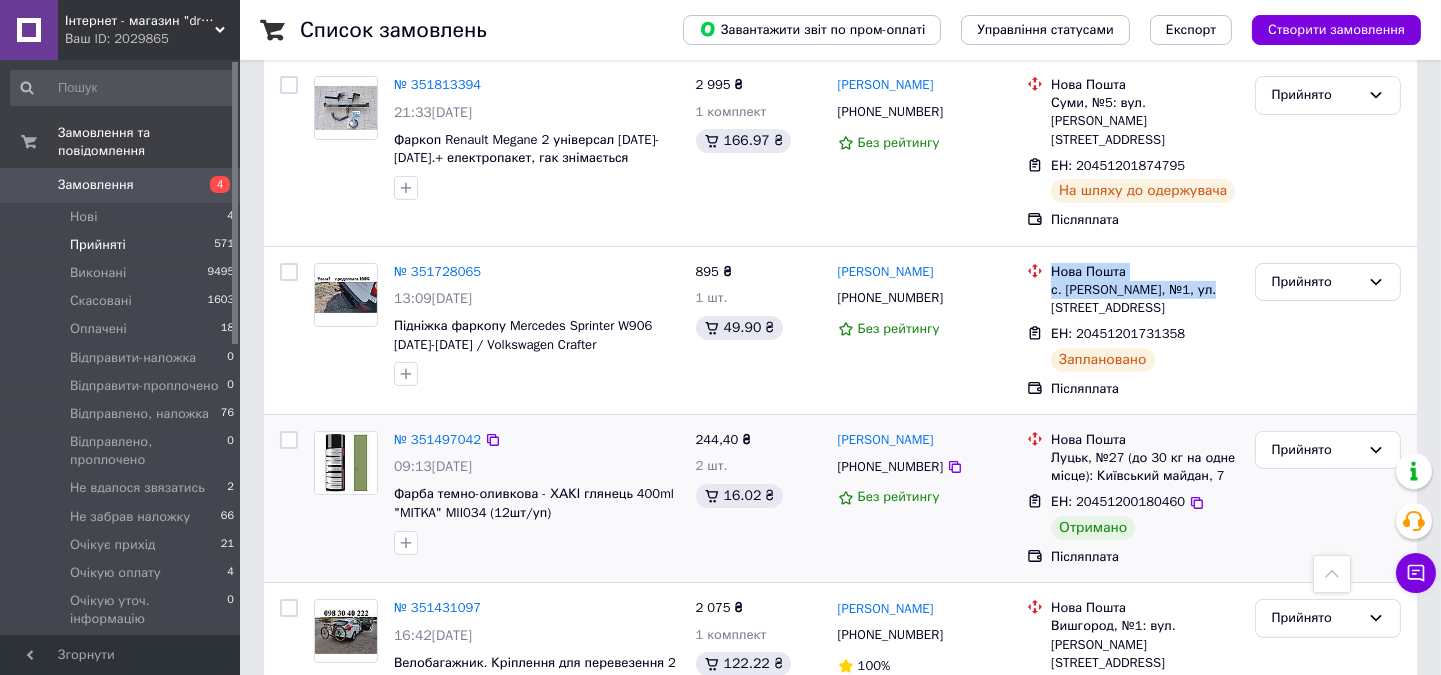 copy on "Нова Пошта с. Чепа, №1, ул. Мира, 84" 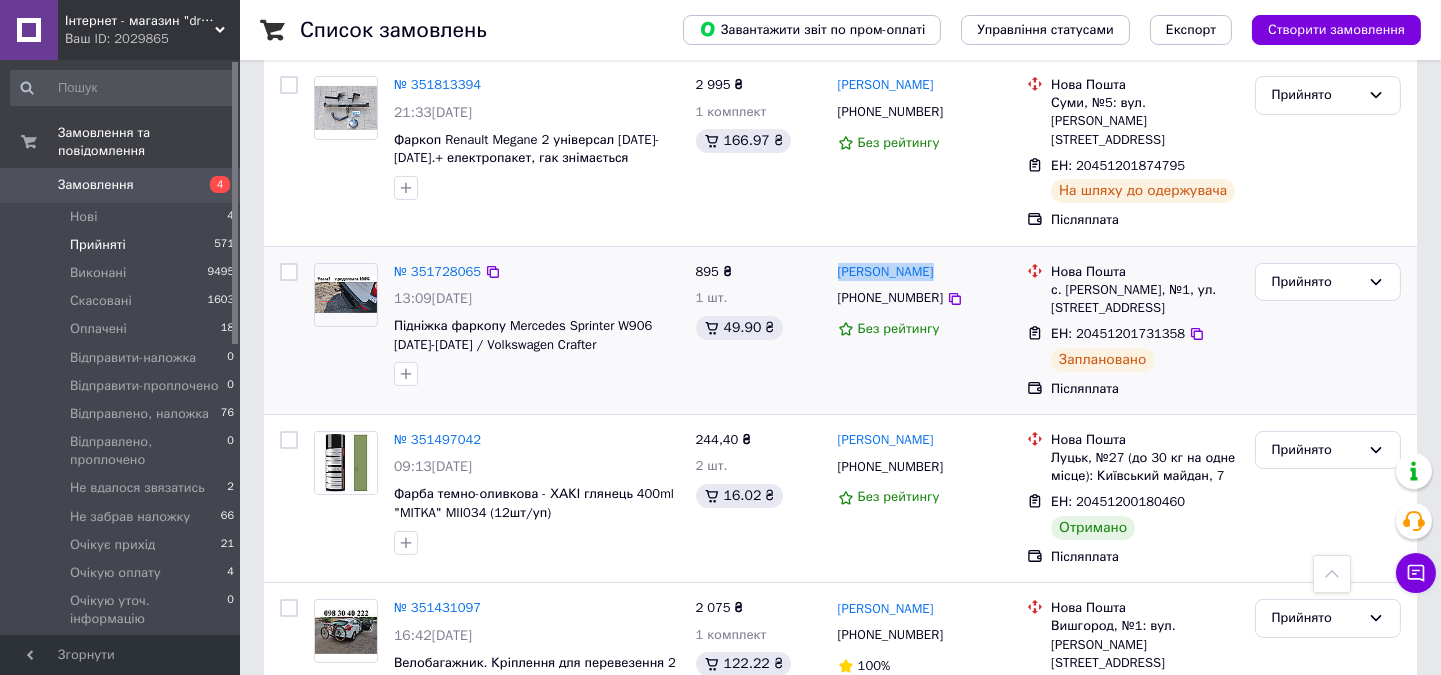 drag, startPoint x: 927, startPoint y: 242, endPoint x: 830, endPoint y: 240, distance: 97.020615 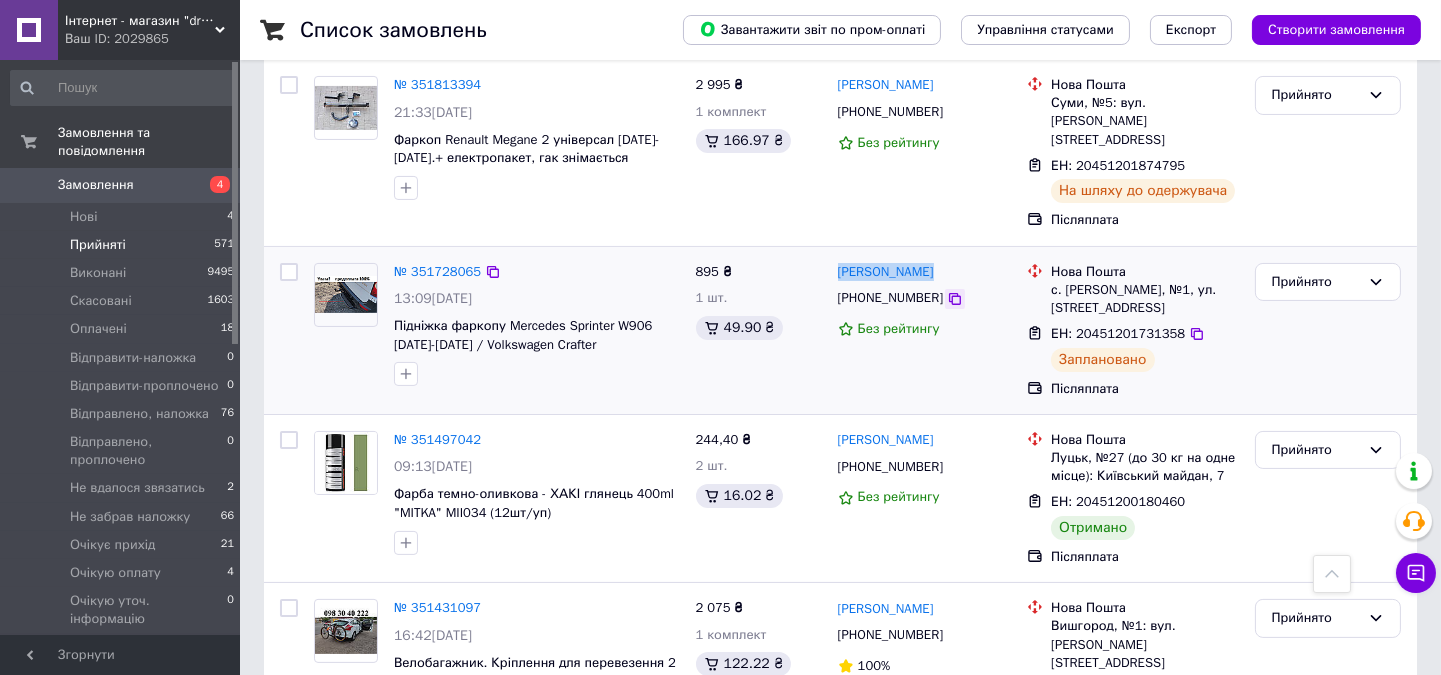 copy on "Юрій  Котубей" 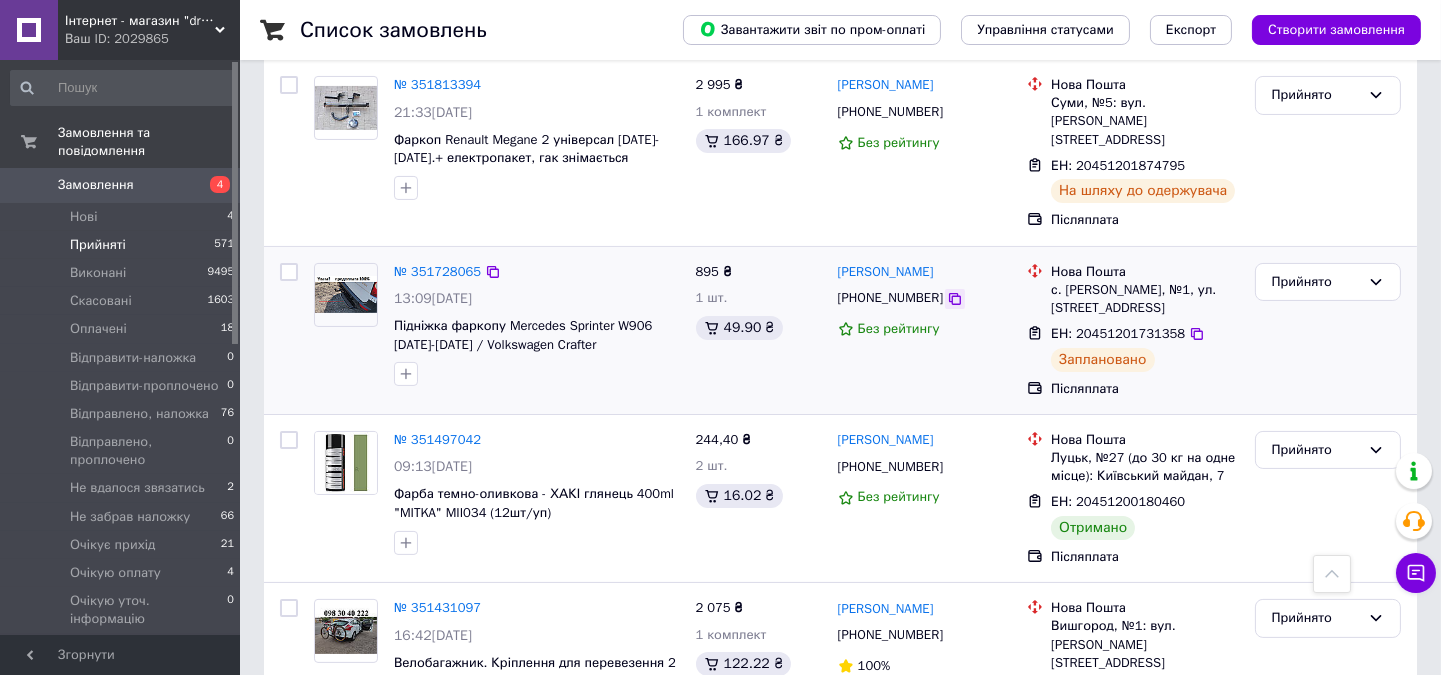 click 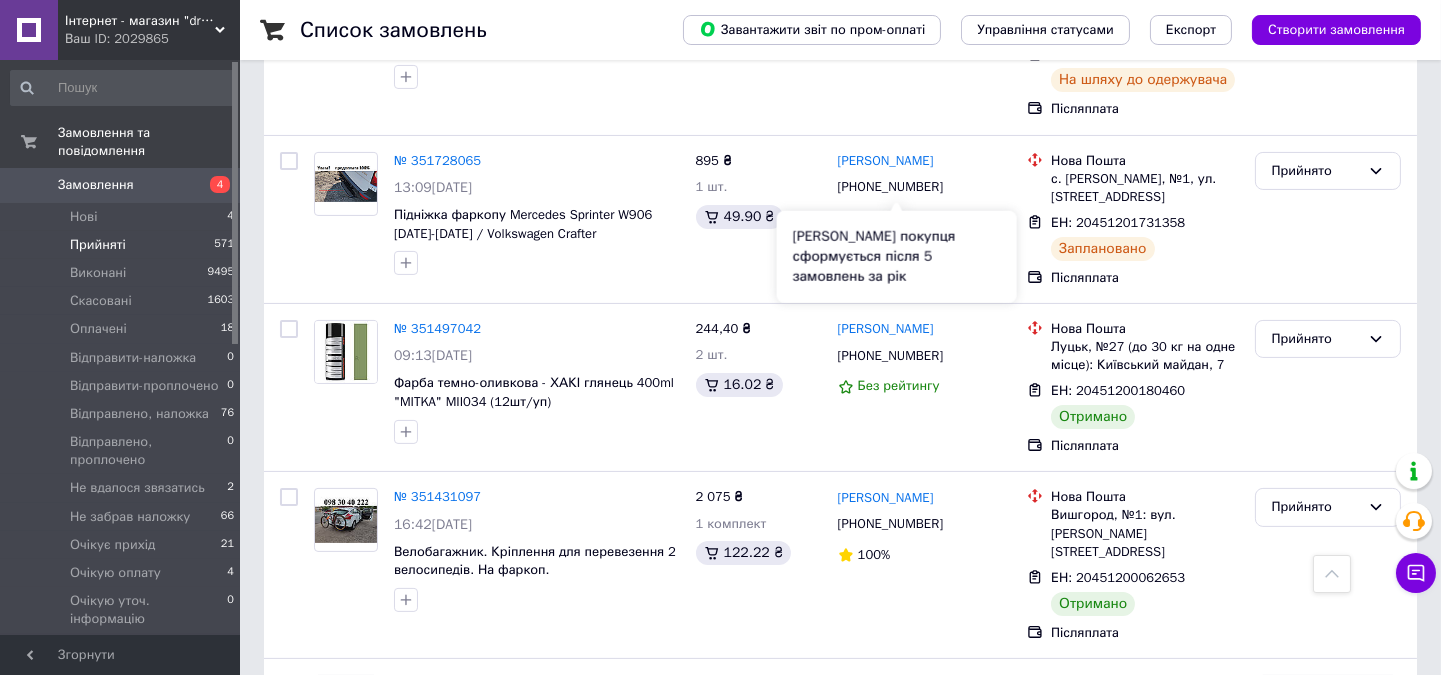 scroll, scrollTop: 888, scrollLeft: 0, axis: vertical 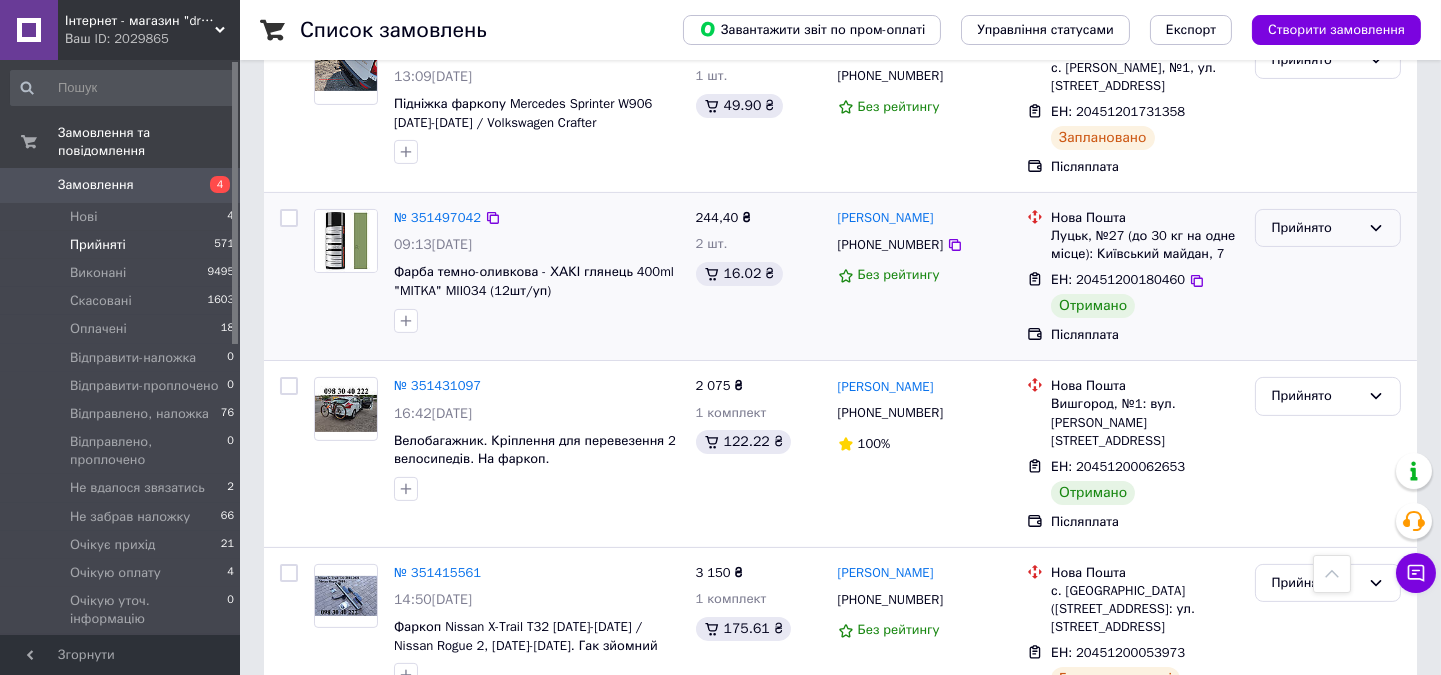 click on "Прийнято" at bounding box center (1316, 228) 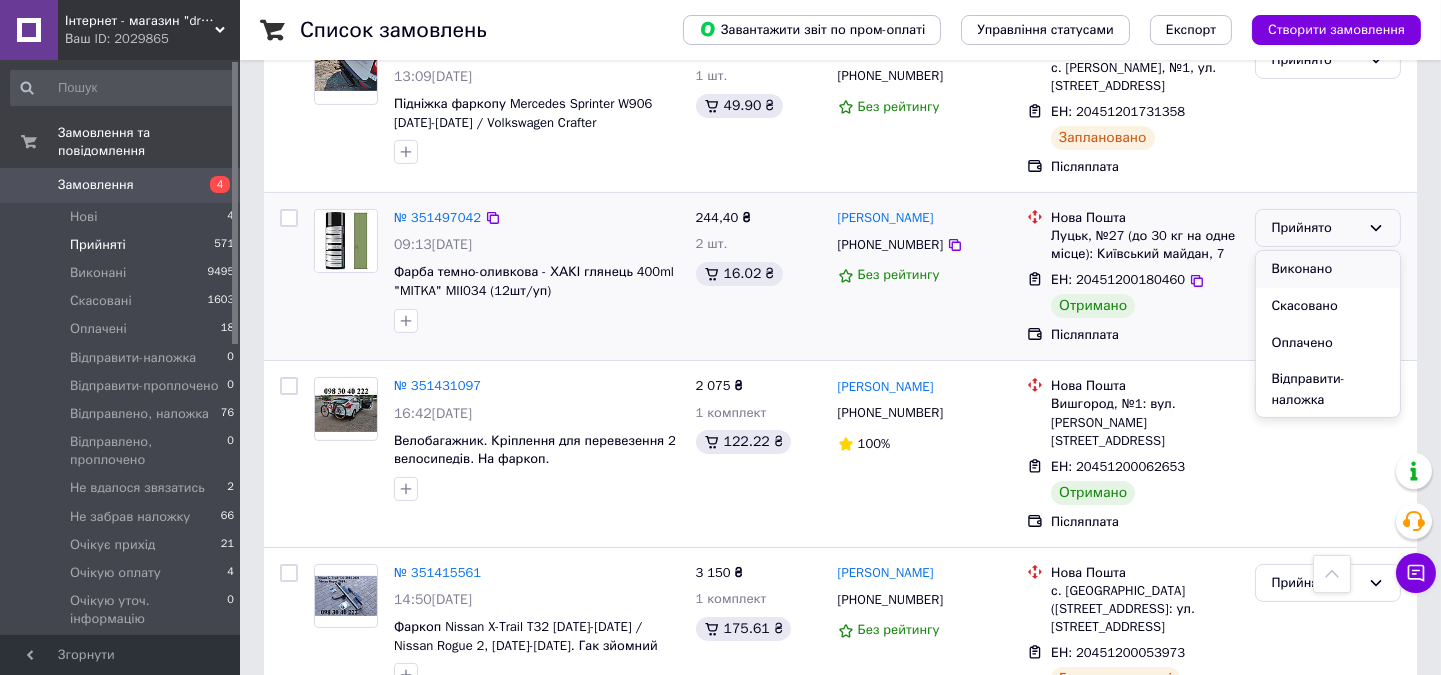 click on "Виконано" at bounding box center [1328, 269] 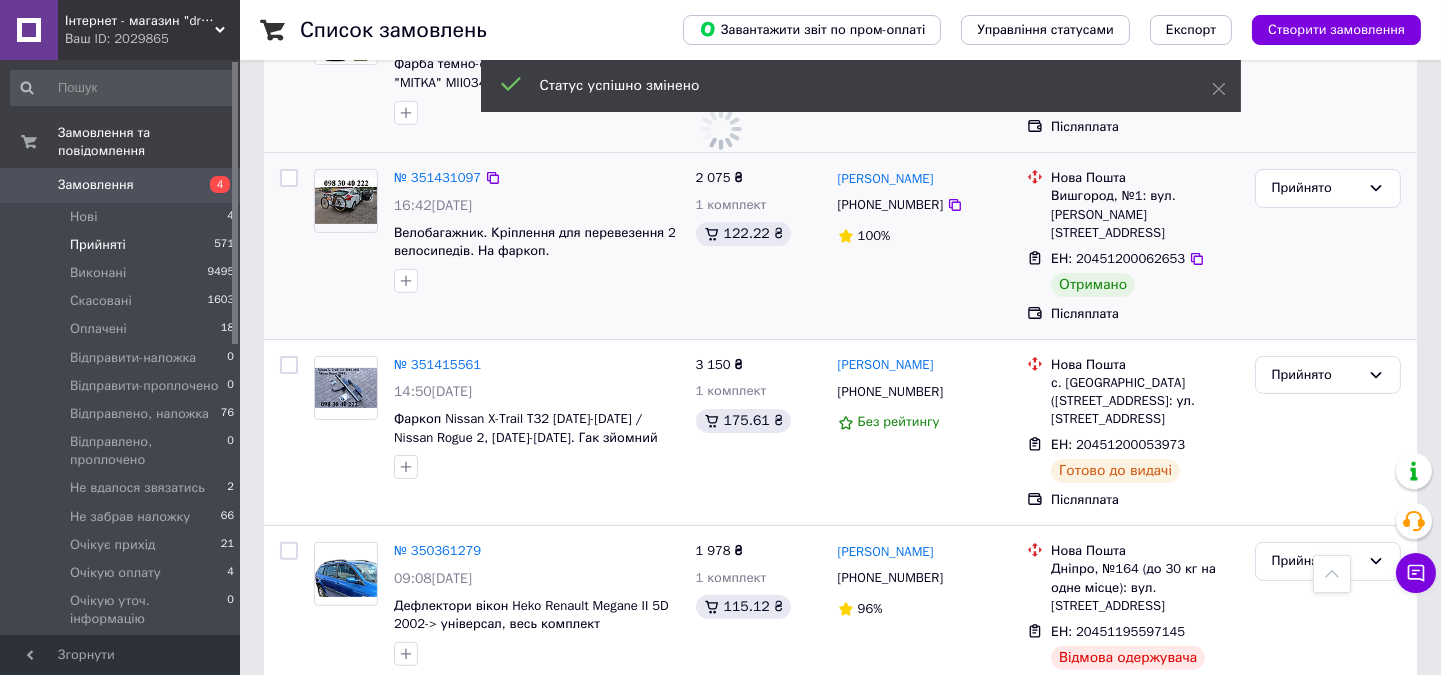 scroll, scrollTop: 1111, scrollLeft: 0, axis: vertical 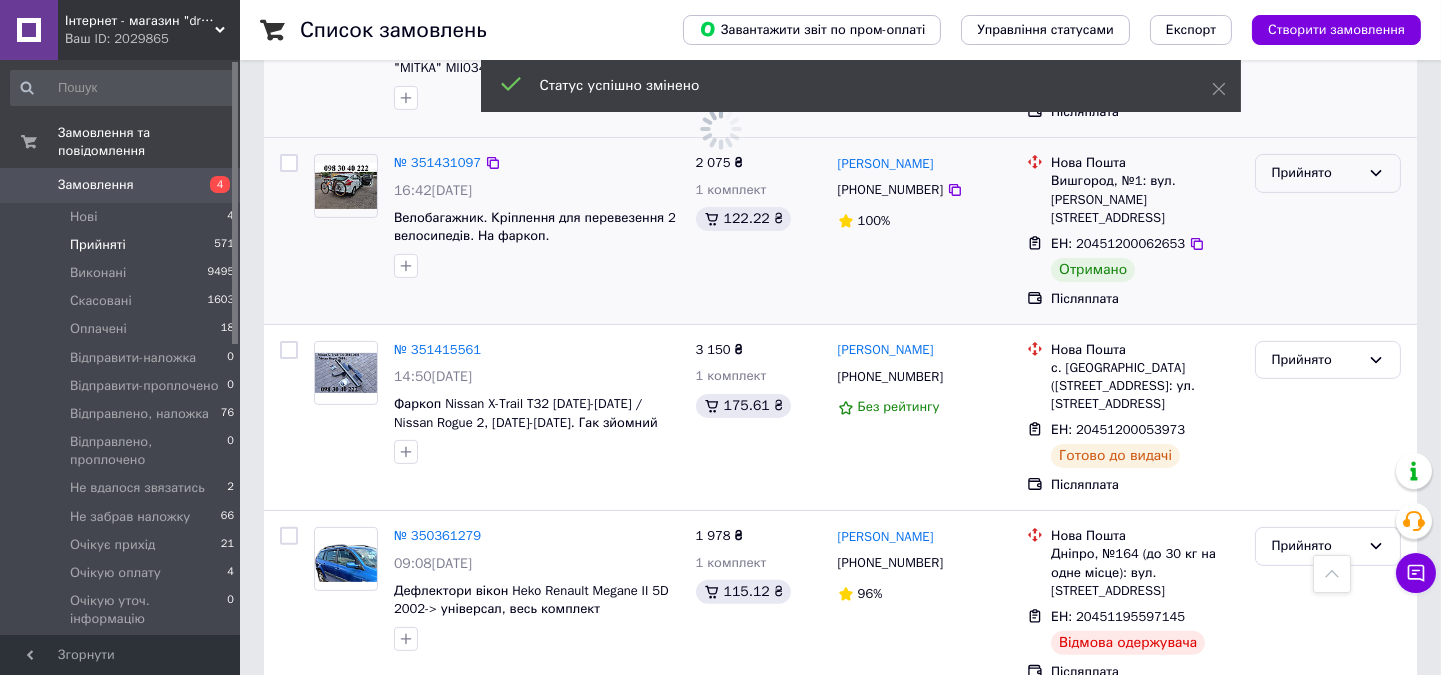 click on "Прийнято" at bounding box center (1316, 173) 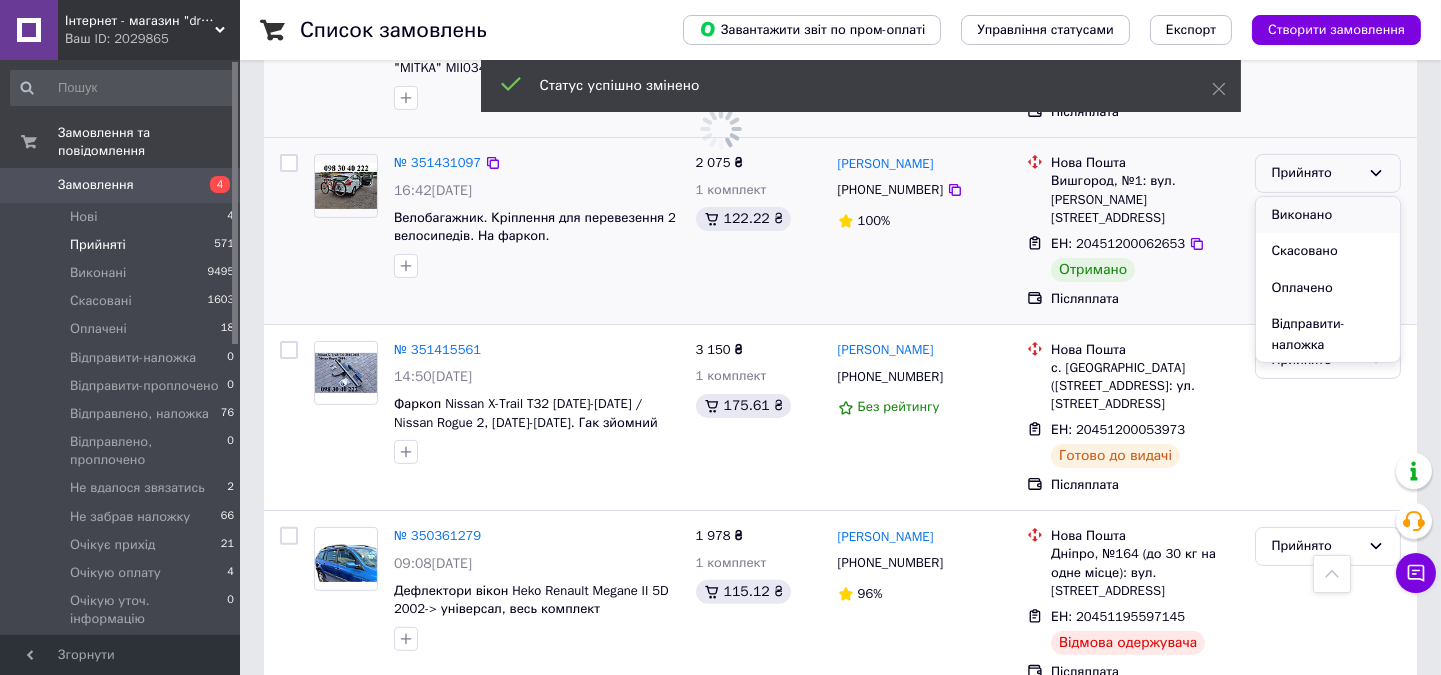 click on "Виконано" at bounding box center (1328, 215) 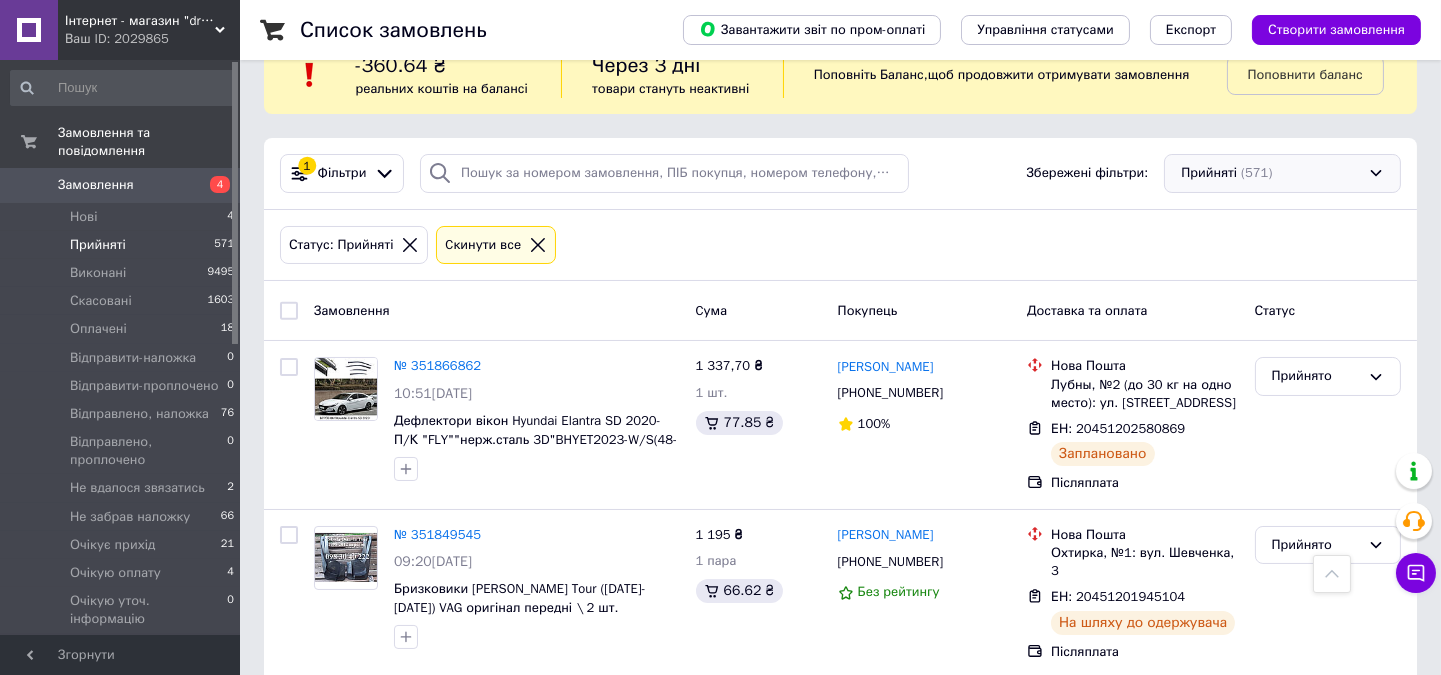scroll, scrollTop: 0, scrollLeft: 0, axis: both 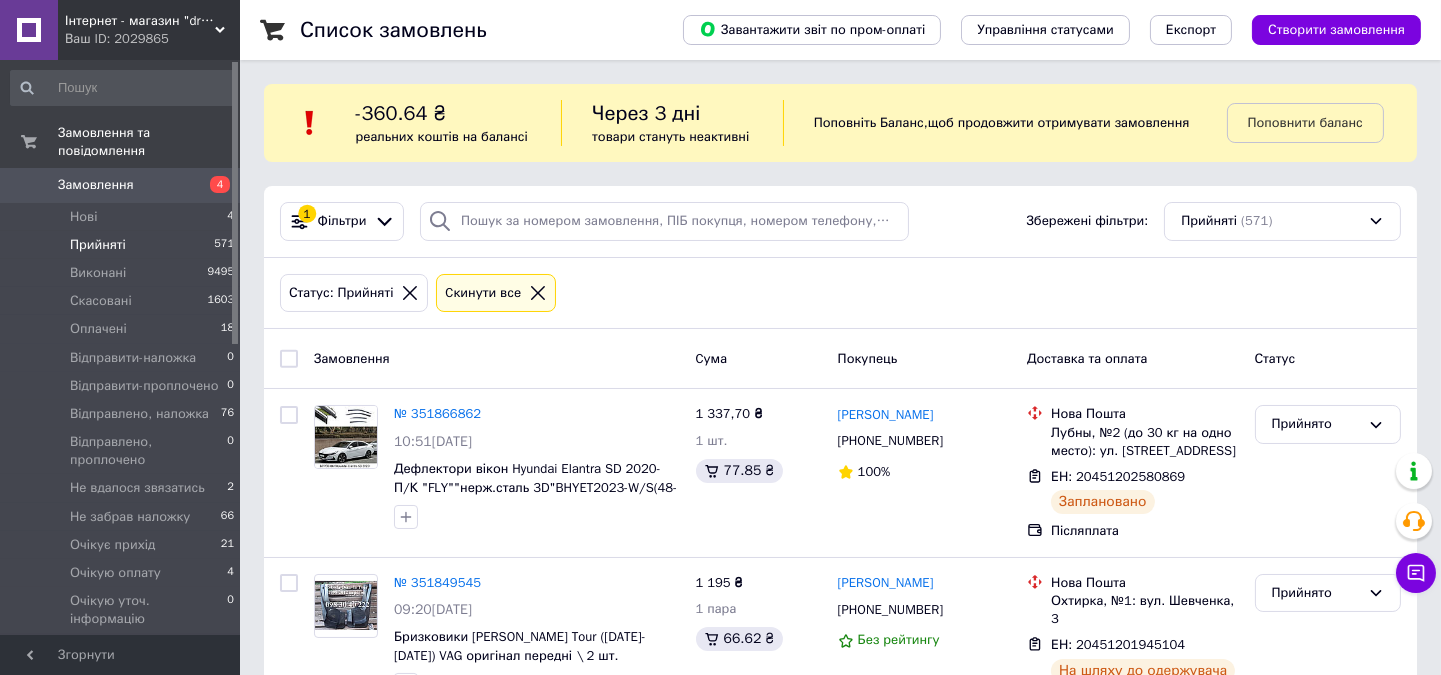 click 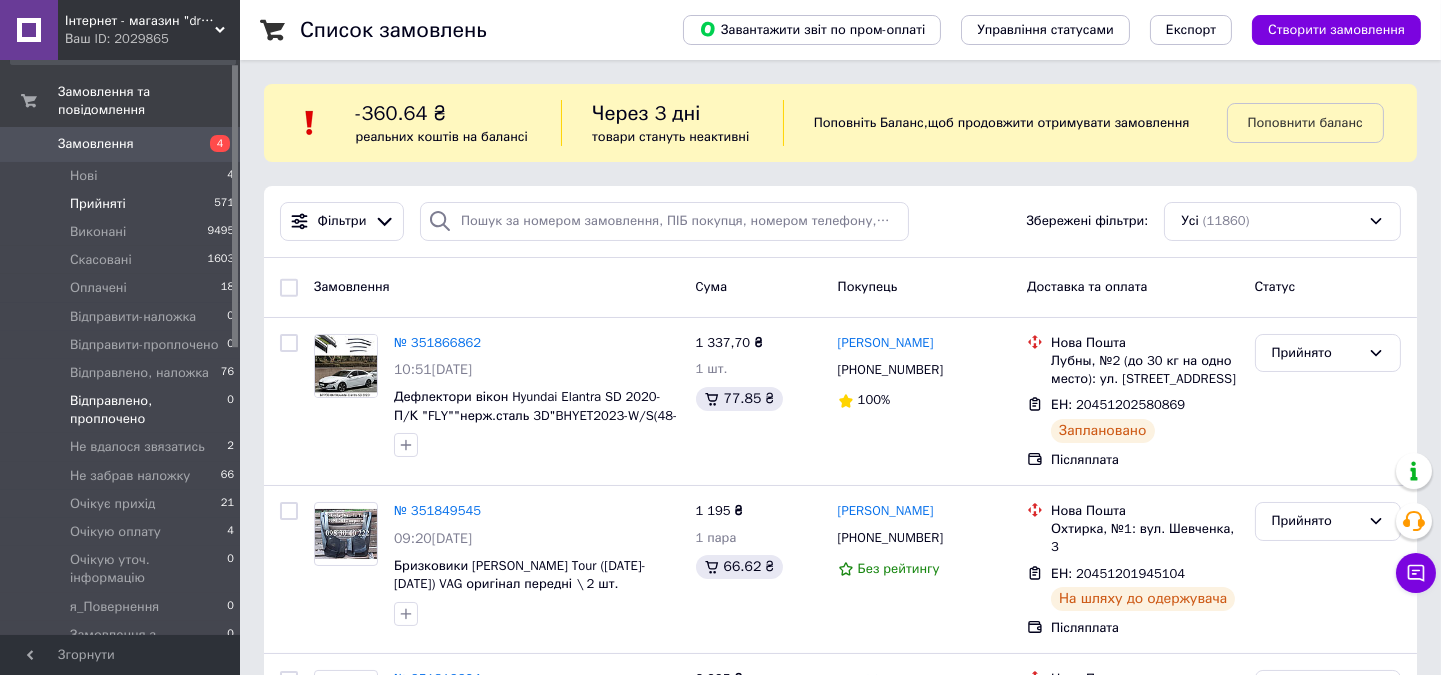 scroll, scrollTop: 111, scrollLeft: 0, axis: vertical 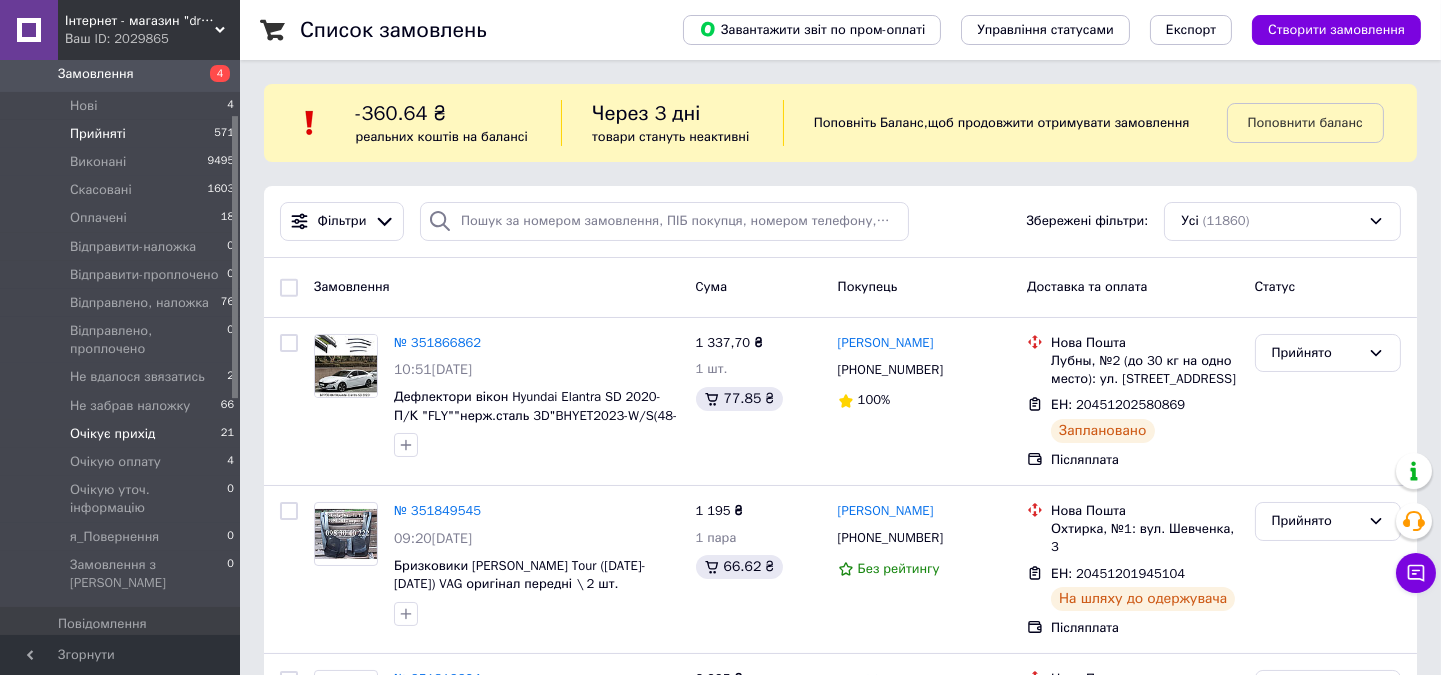 click on "Очікує прихід" at bounding box center [112, 434] 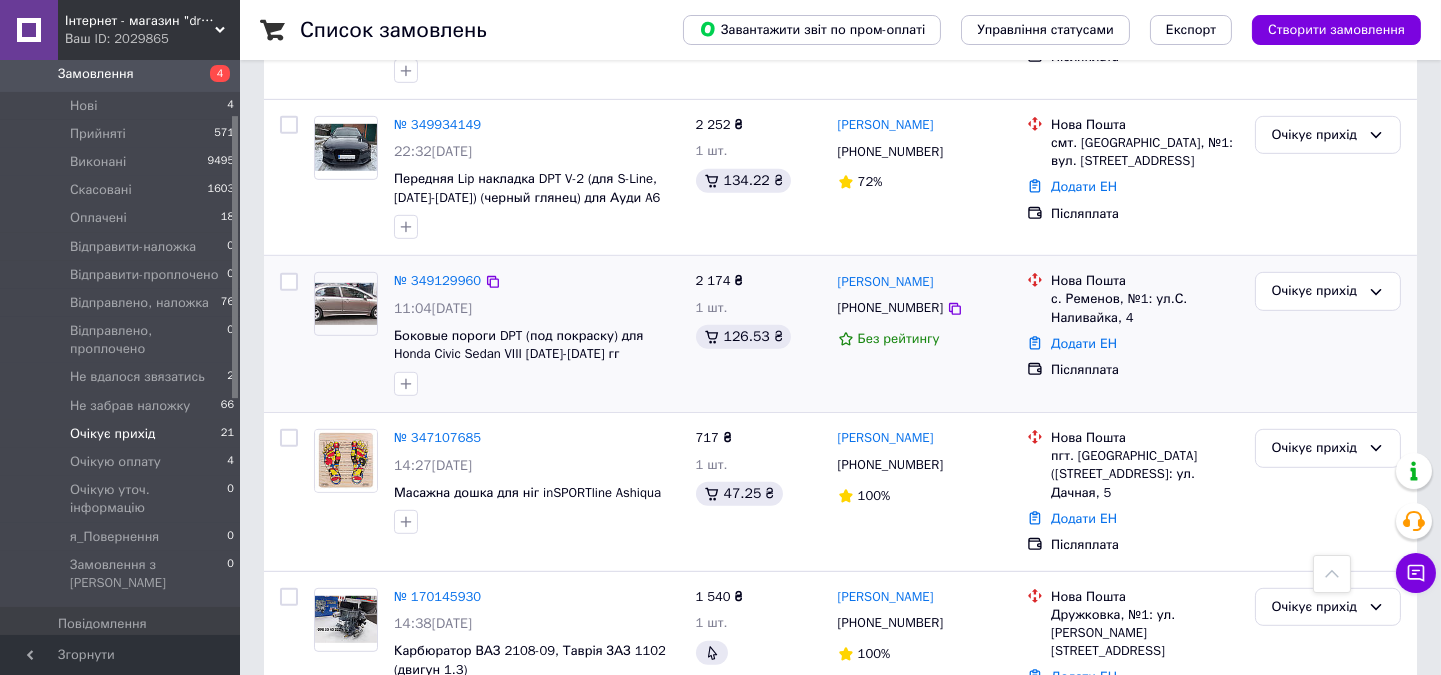 scroll, scrollTop: 1777, scrollLeft: 0, axis: vertical 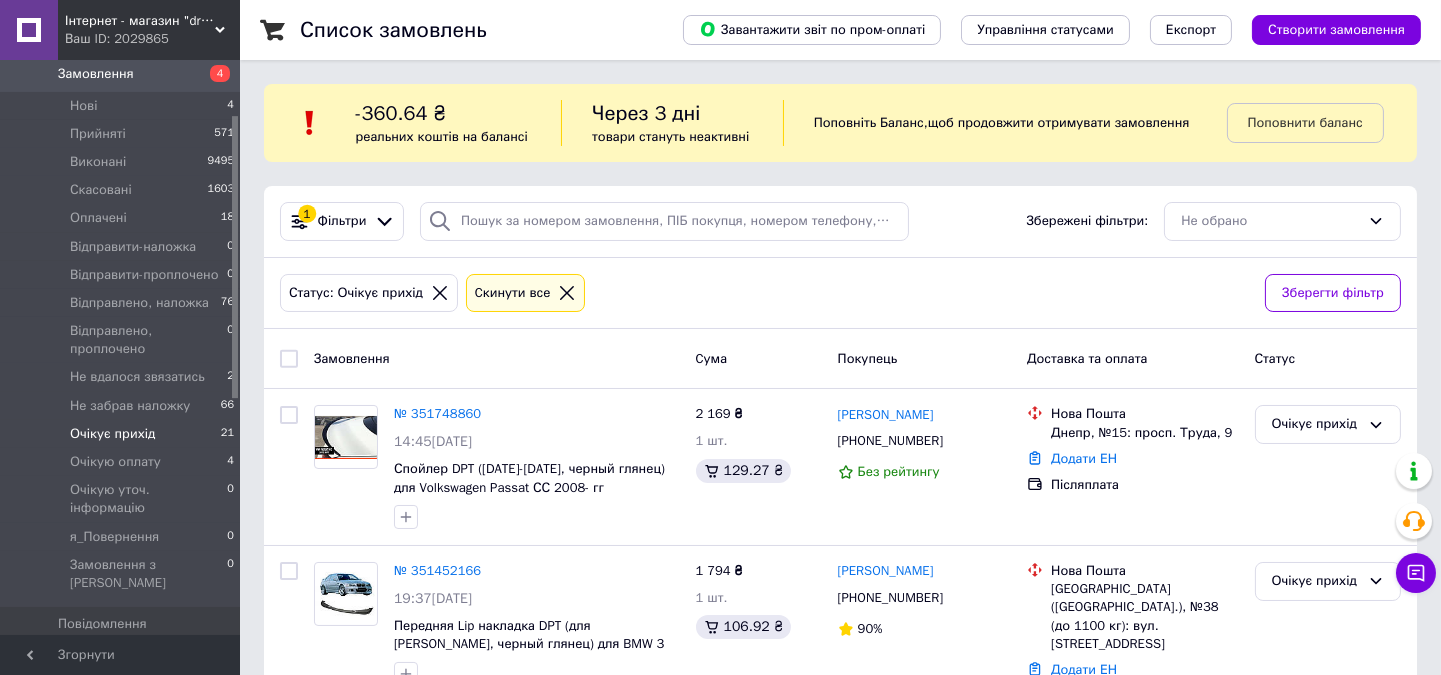 click 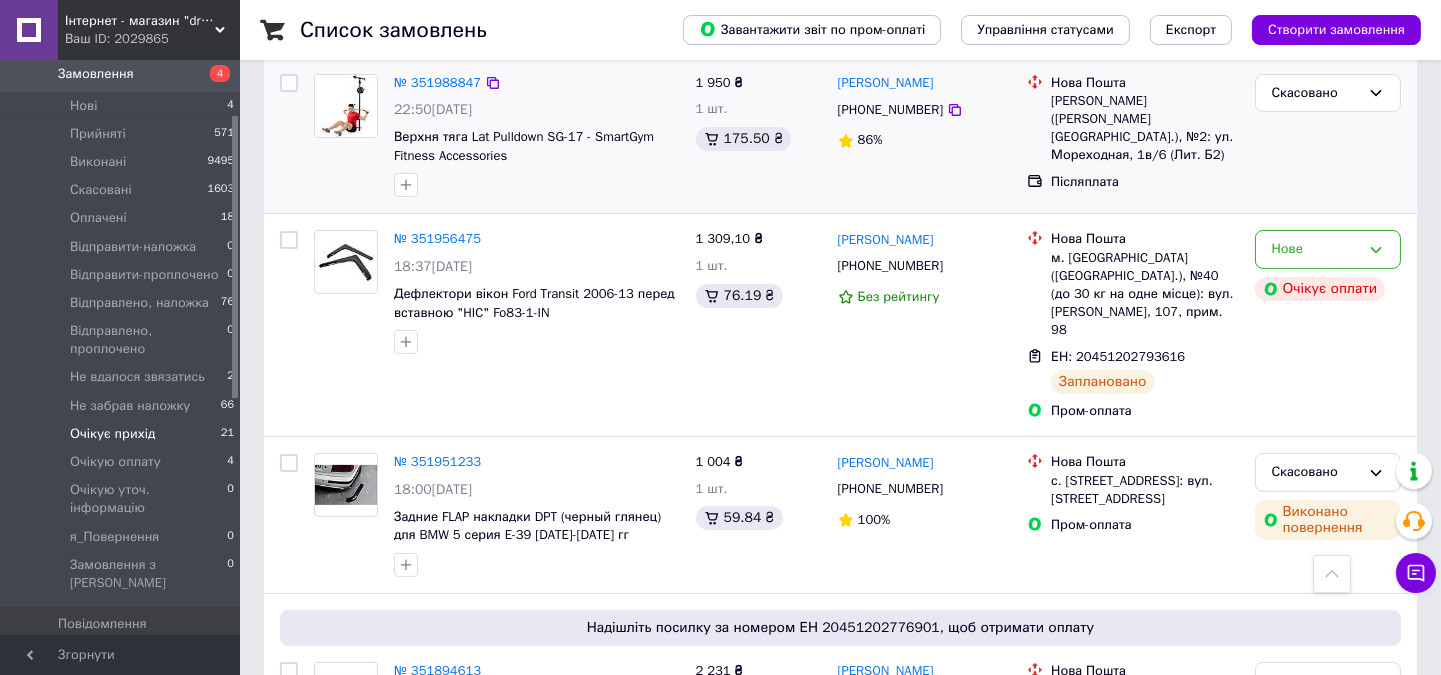 scroll, scrollTop: 1222, scrollLeft: 0, axis: vertical 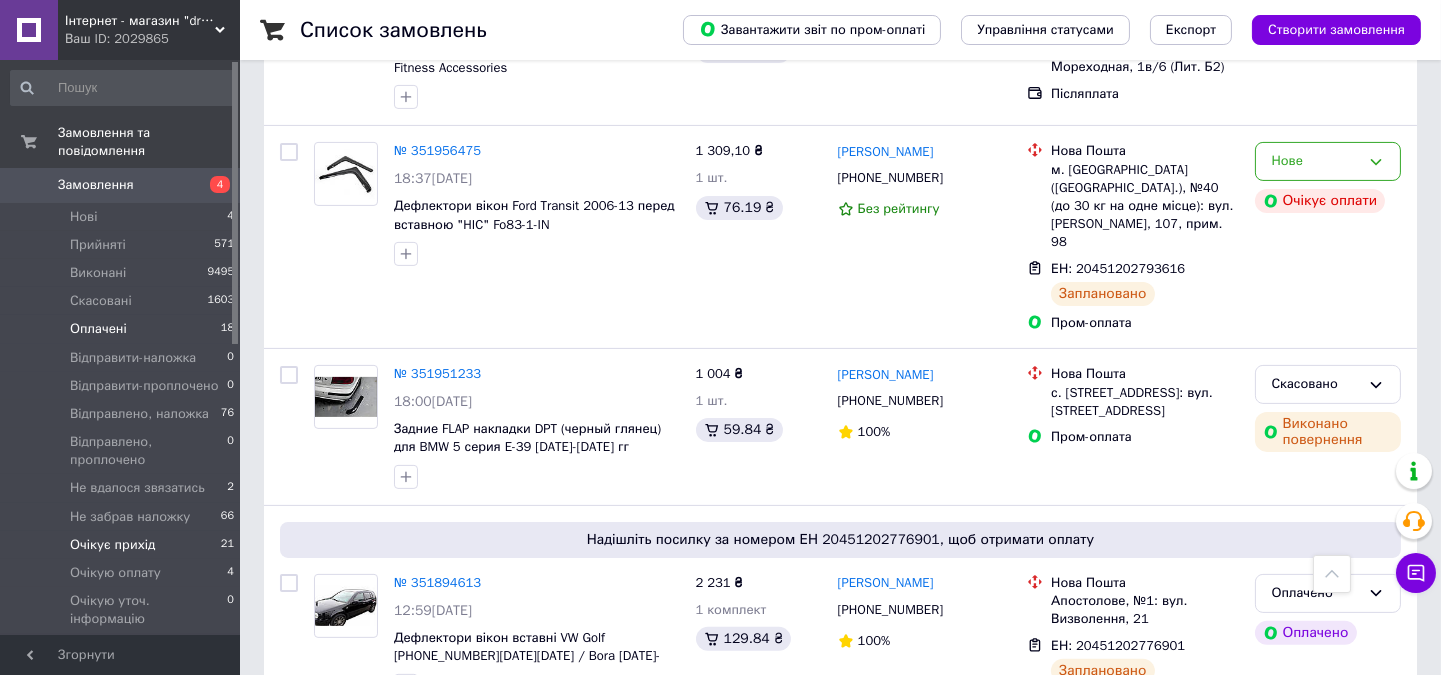 click on "Оплачені" at bounding box center [98, 329] 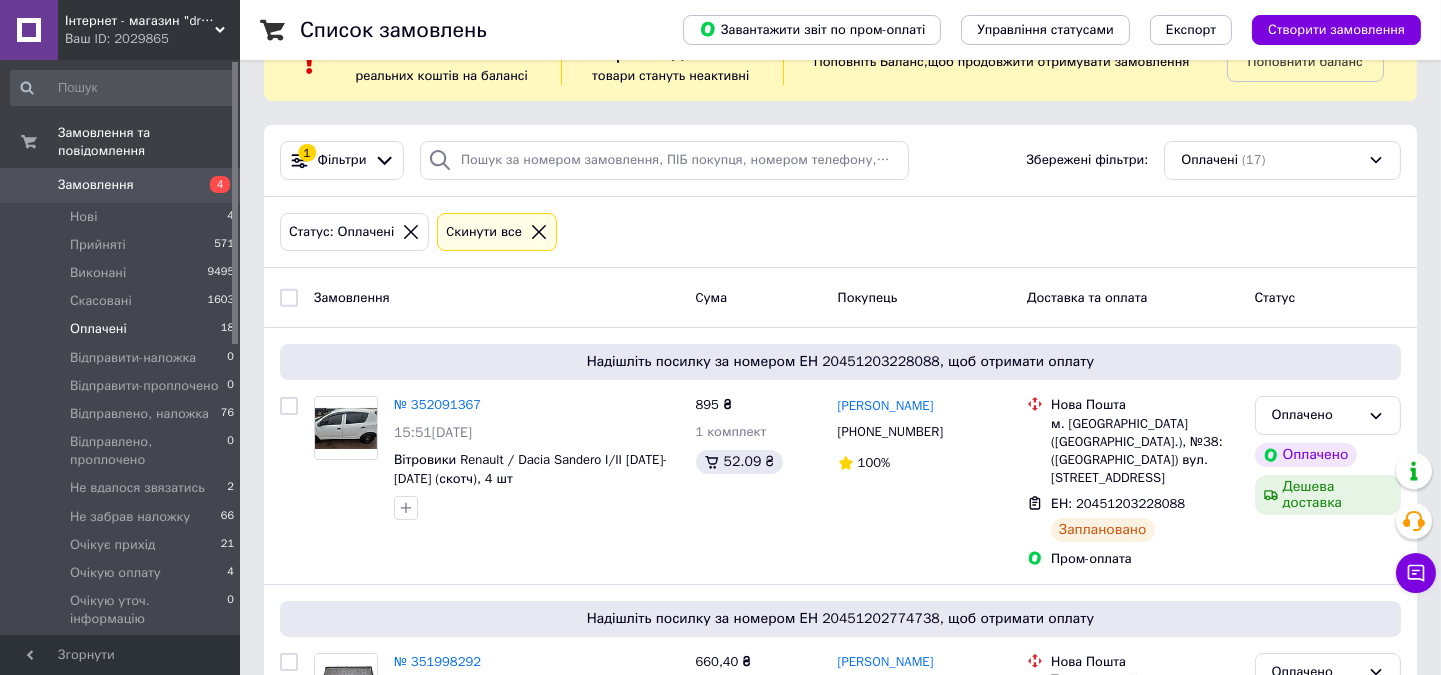 scroll, scrollTop: 0, scrollLeft: 0, axis: both 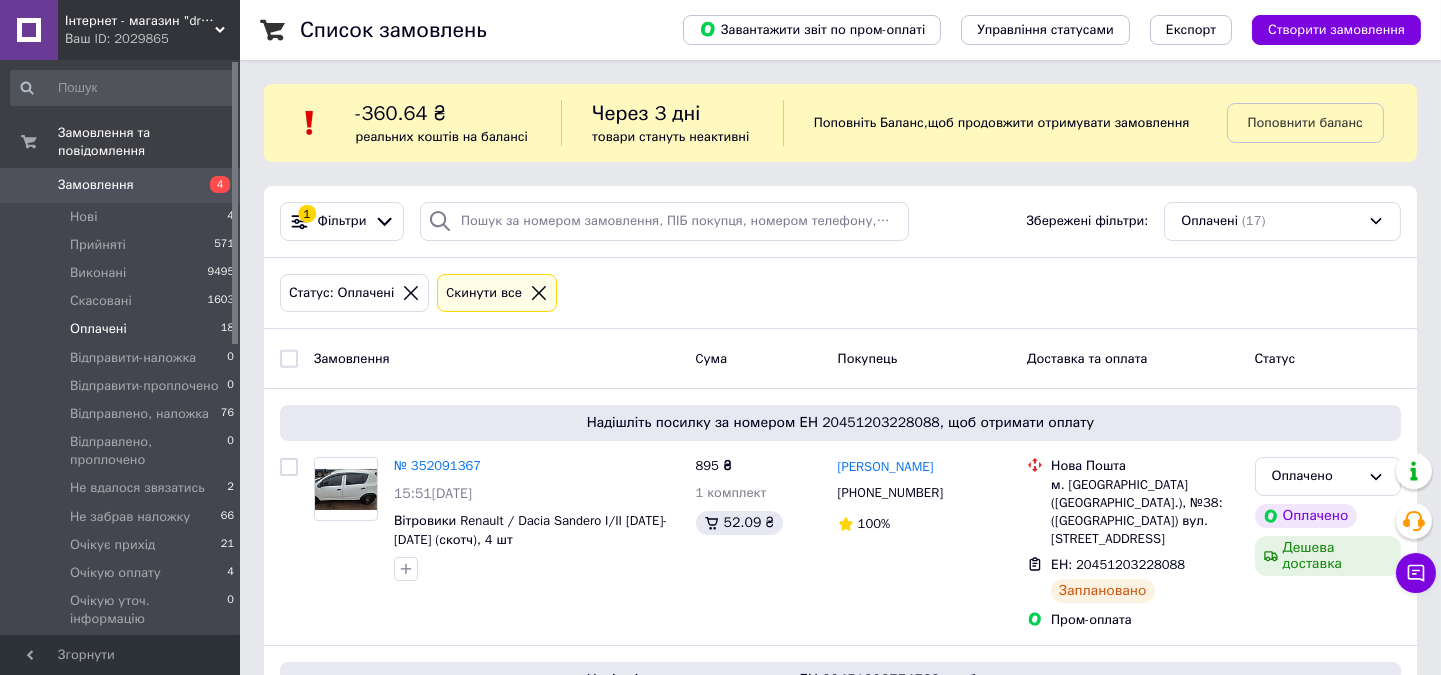 click 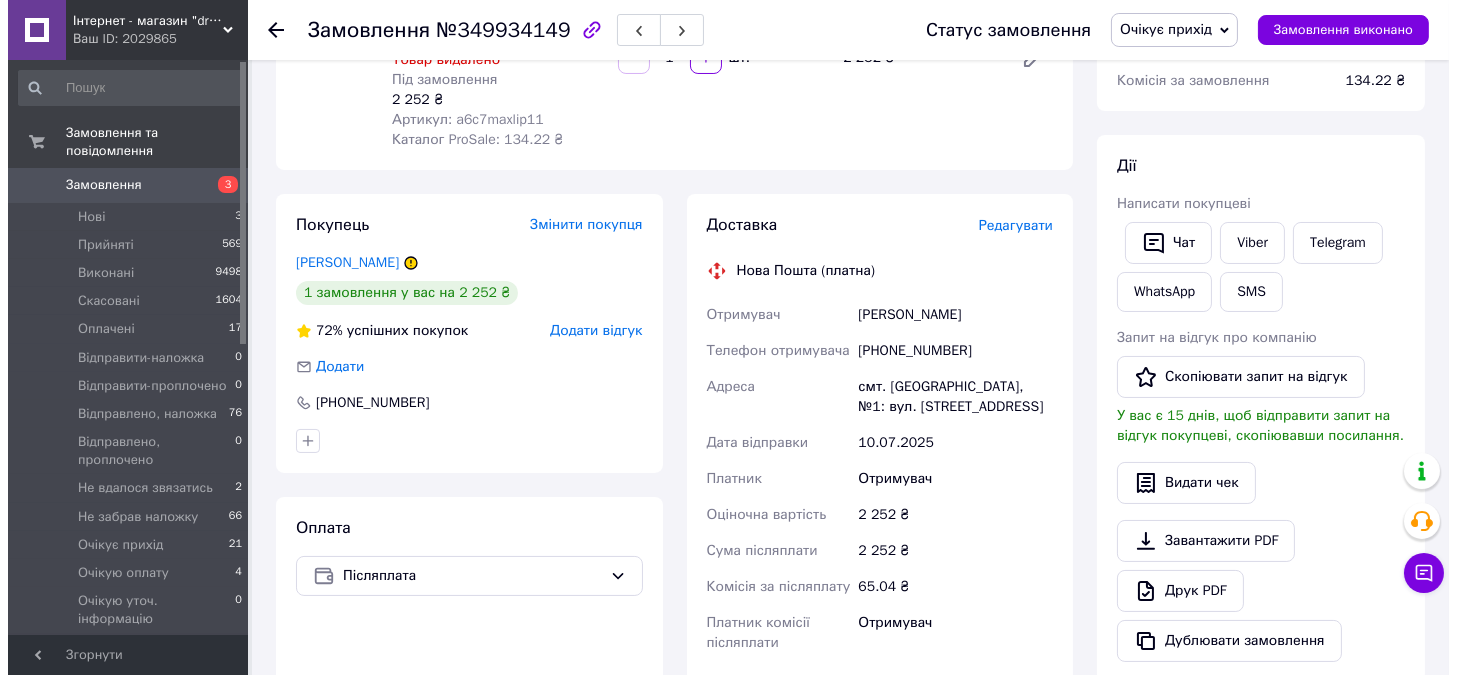 scroll, scrollTop: 111, scrollLeft: 0, axis: vertical 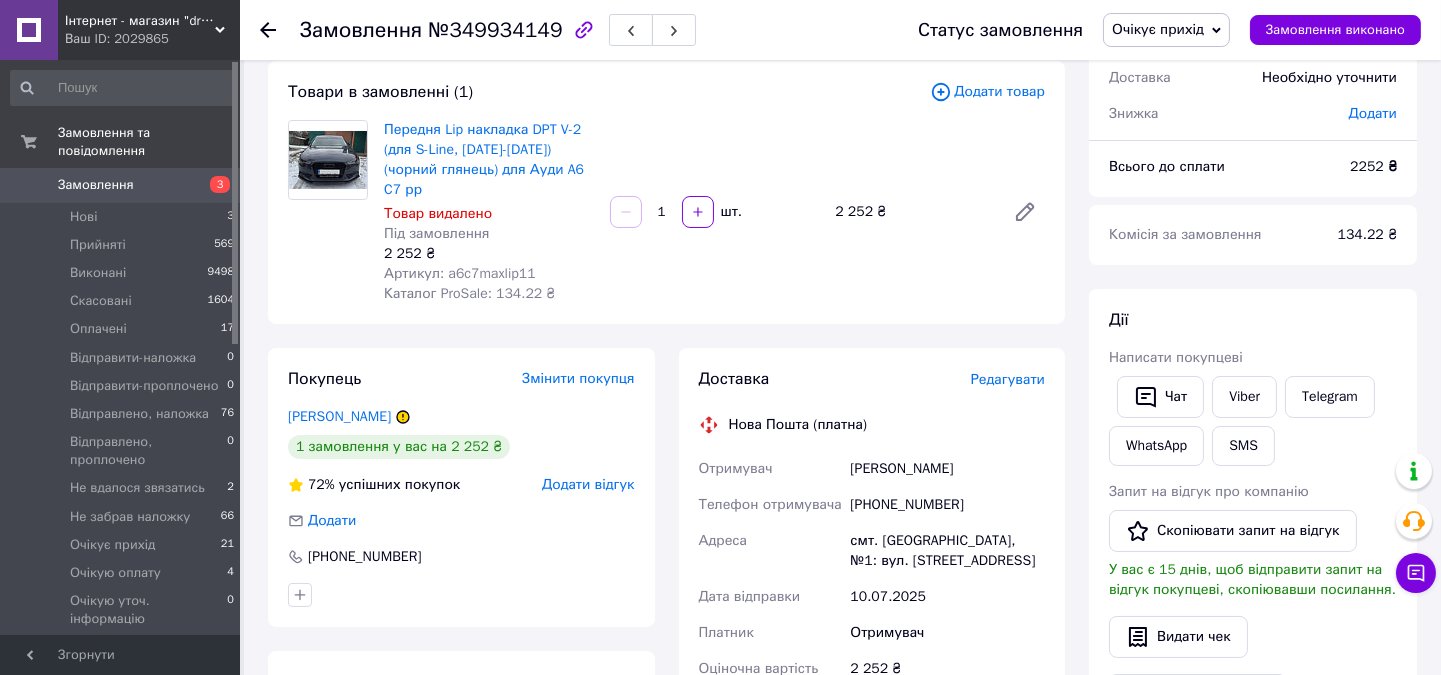 click 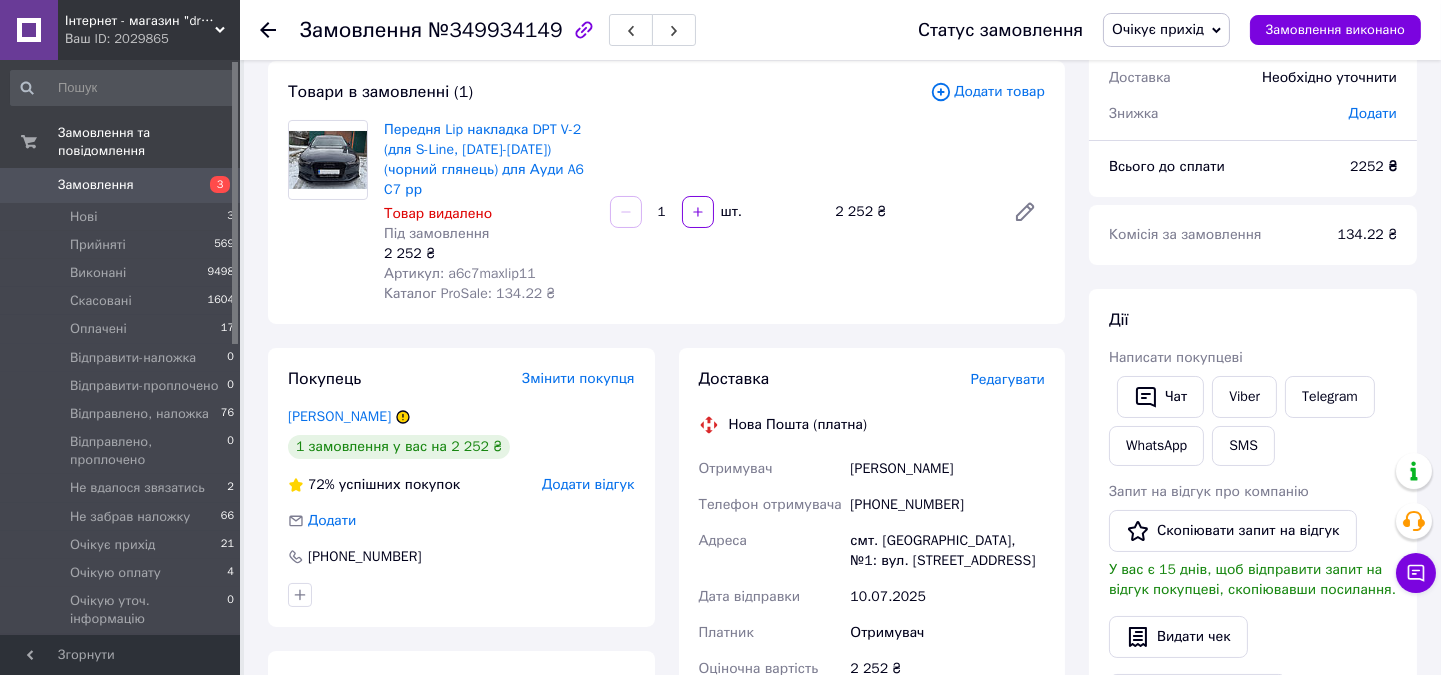 click on "Артикул: a6c7maxlip11" at bounding box center (460, 273) 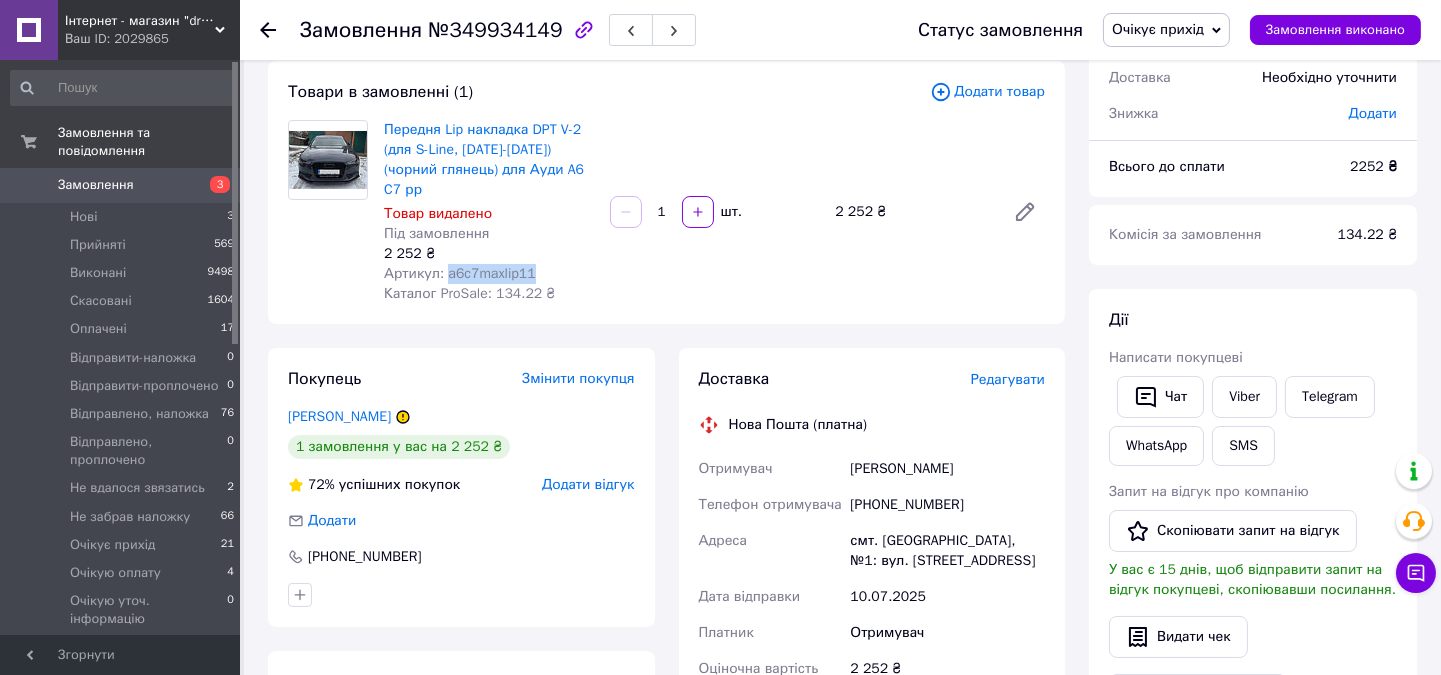 click on "Артикул: a6c7maxlip11" at bounding box center [460, 273] 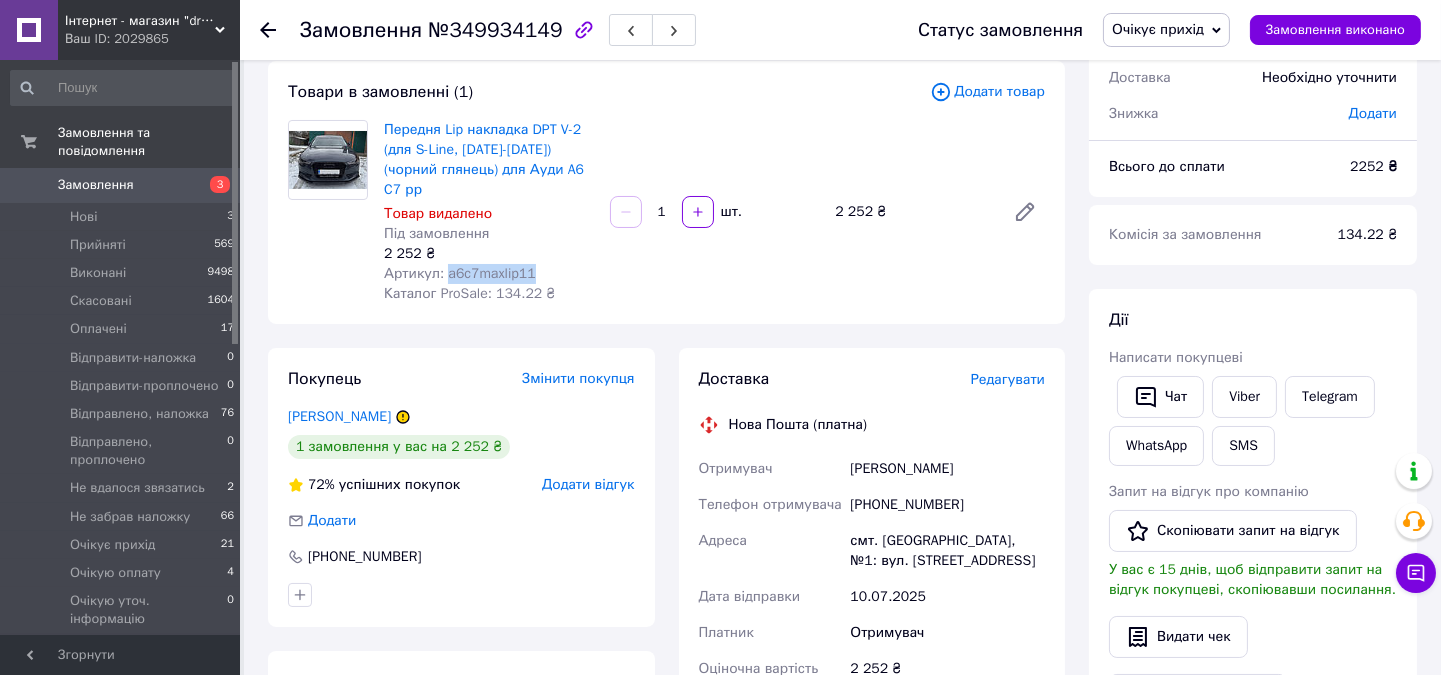 copy on "a6c7maxlip11" 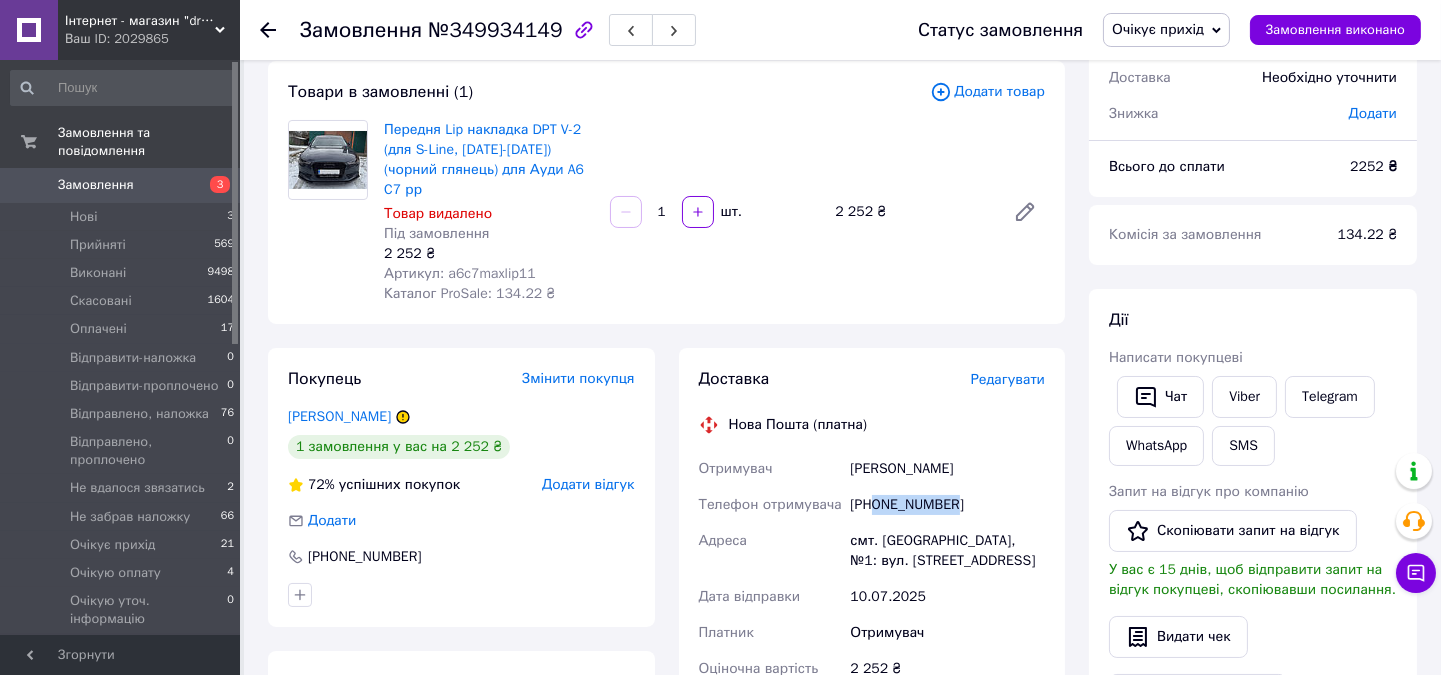 drag, startPoint x: 955, startPoint y: 477, endPoint x: 873, endPoint y: 477, distance: 82 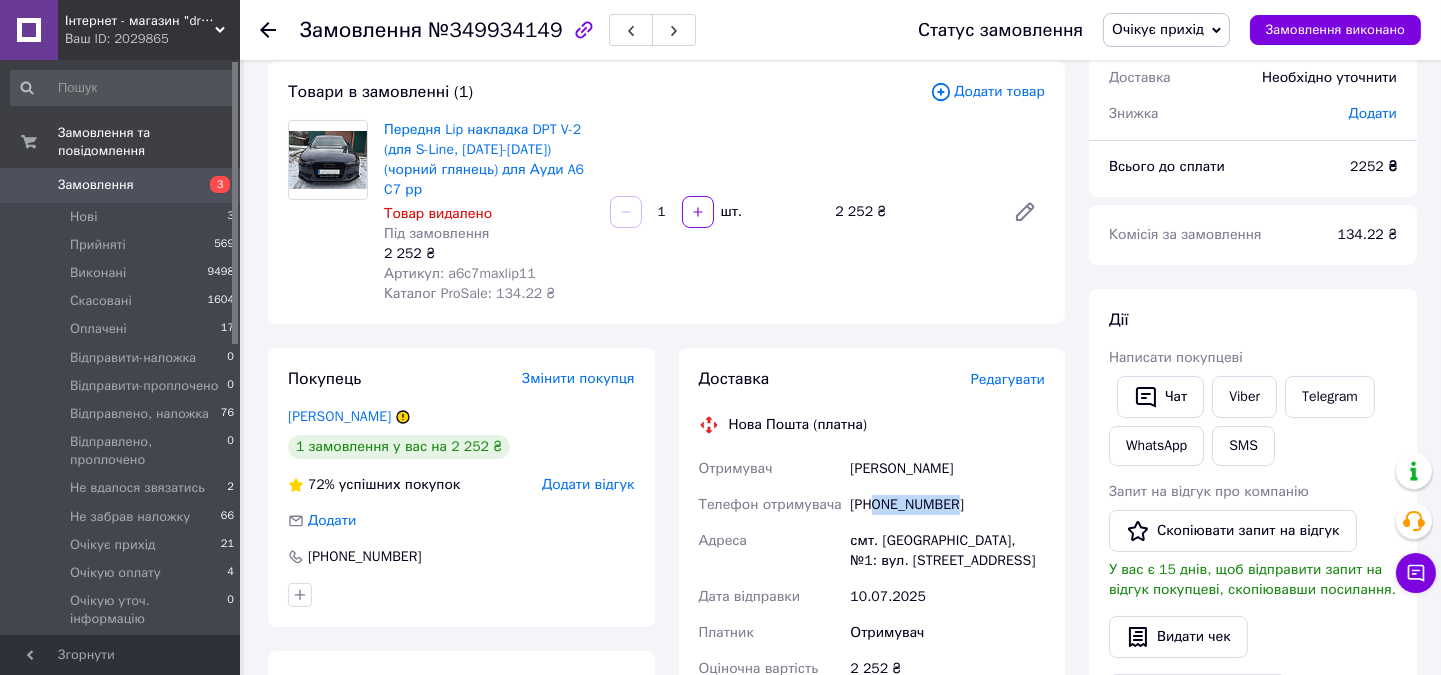 click on "Очікує прихід" at bounding box center [1158, 29] 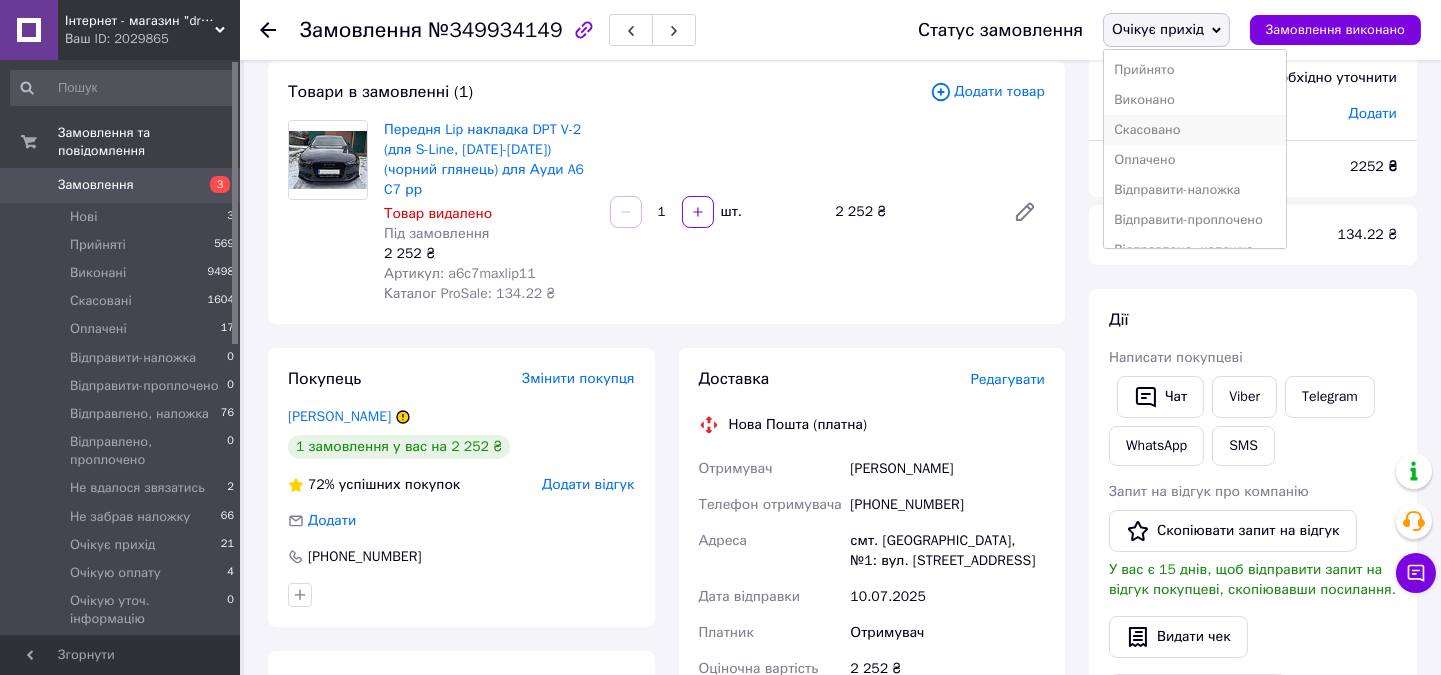 click on "Скасовано" at bounding box center (1194, 130) 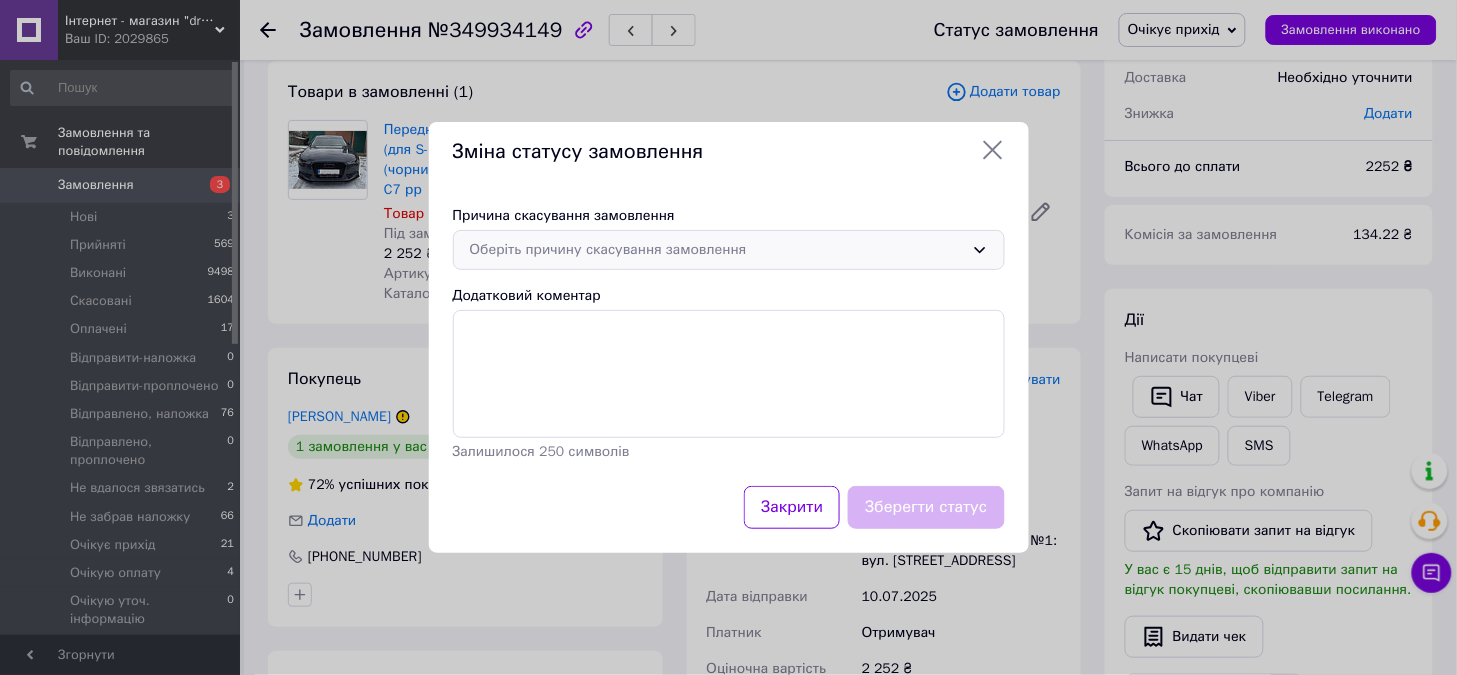 click on "Оберіть причину скасування замовлення" at bounding box center (717, 250) 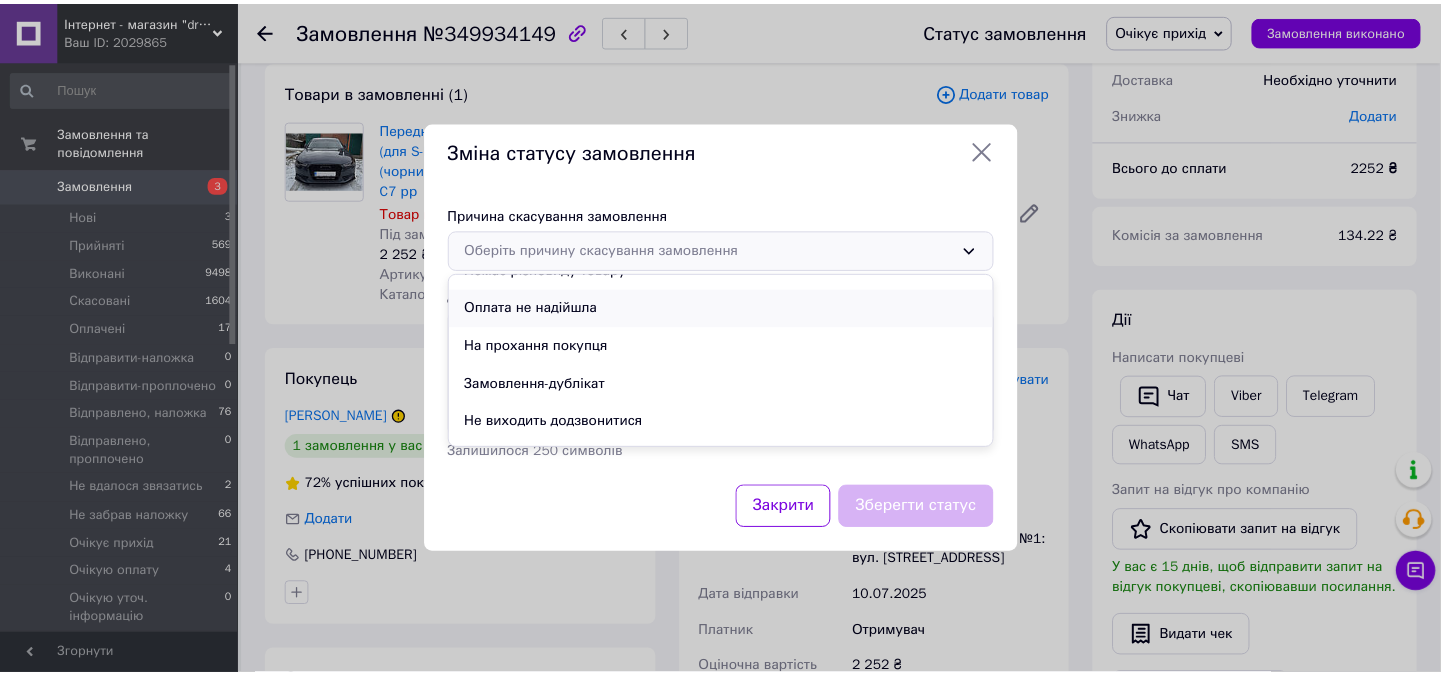 scroll, scrollTop: 93, scrollLeft: 0, axis: vertical 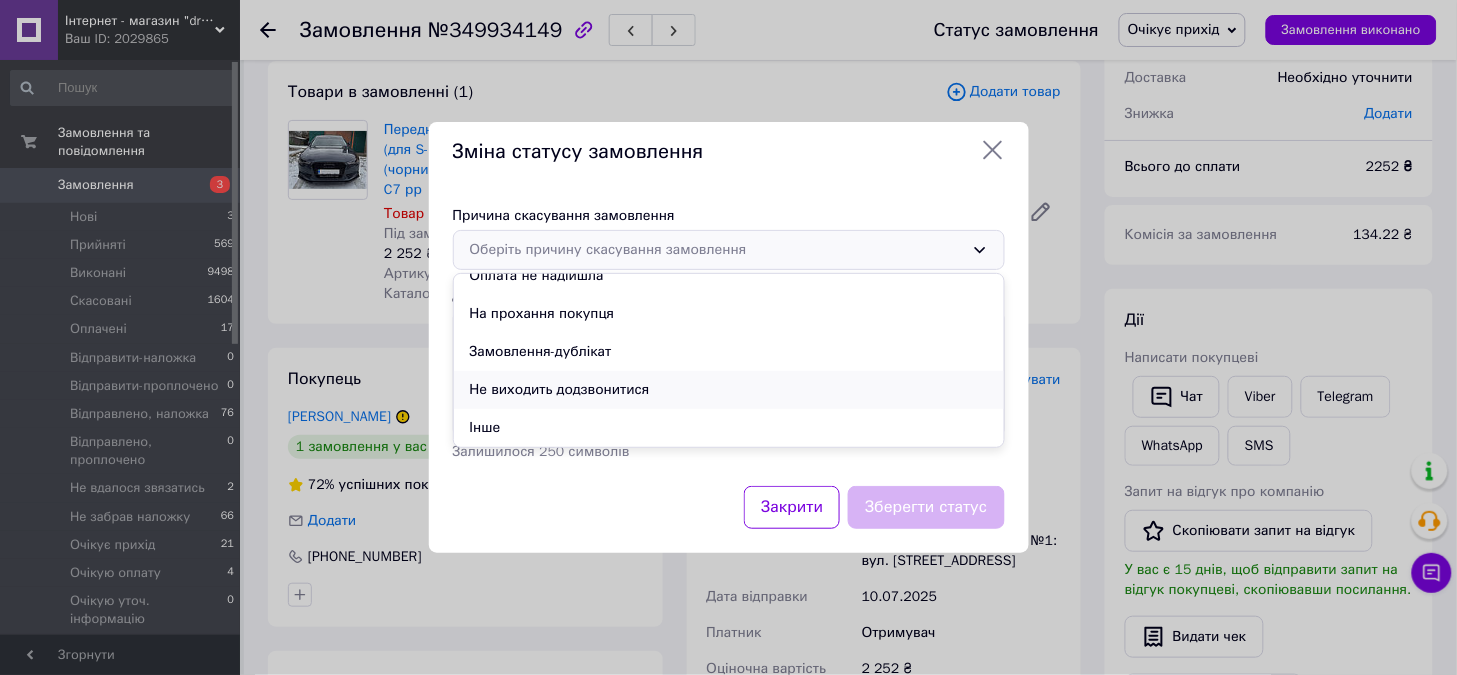 click on "Не виходить додзвонитися" at bounding box center [729, 390] 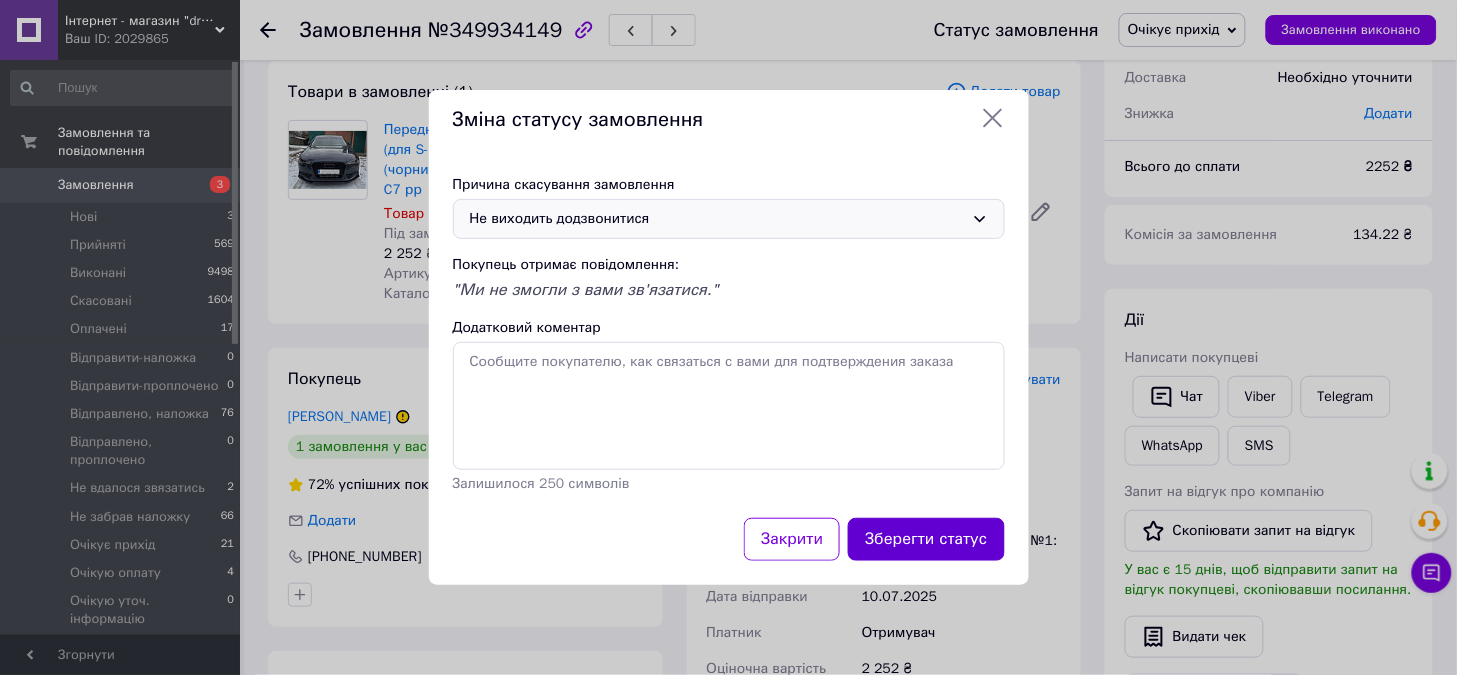 click on "Зберегти статус" at bounding box center [926, 539] 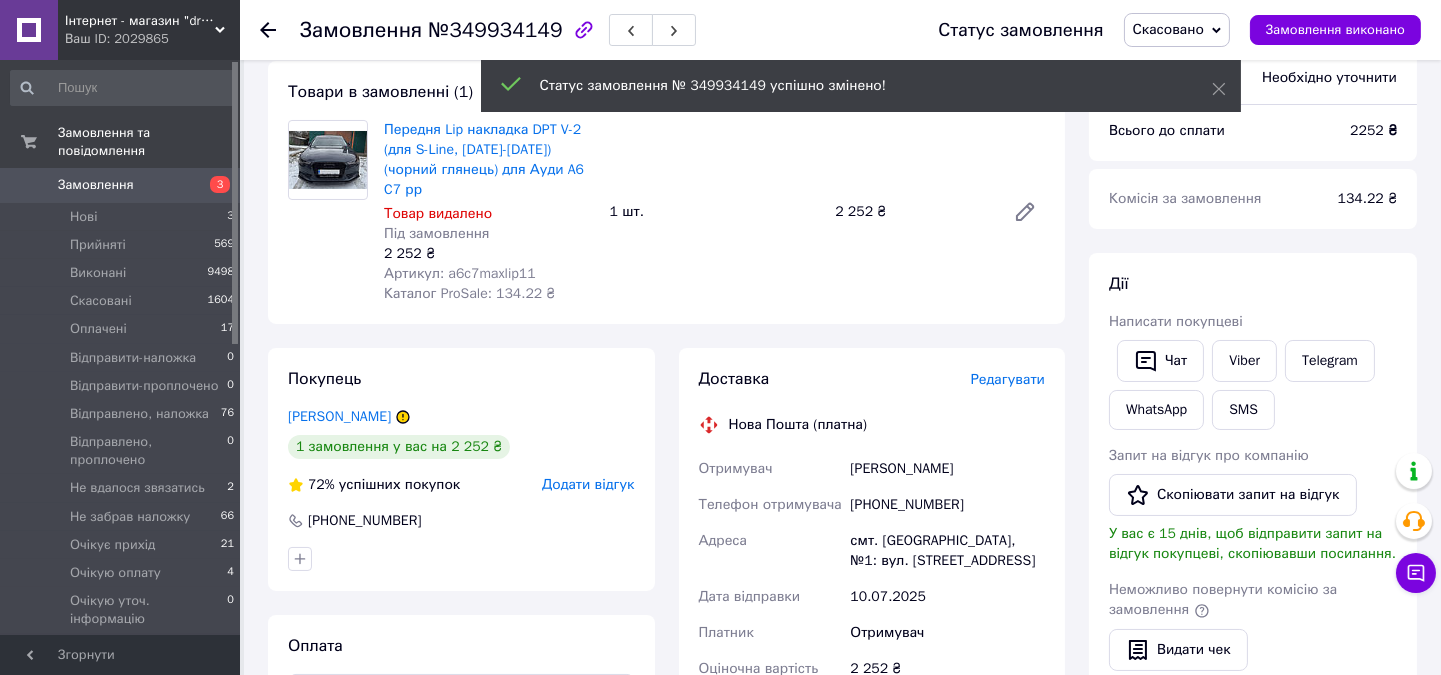 scroll, scrollTop: 0, scrollLeft: 0, axis: both 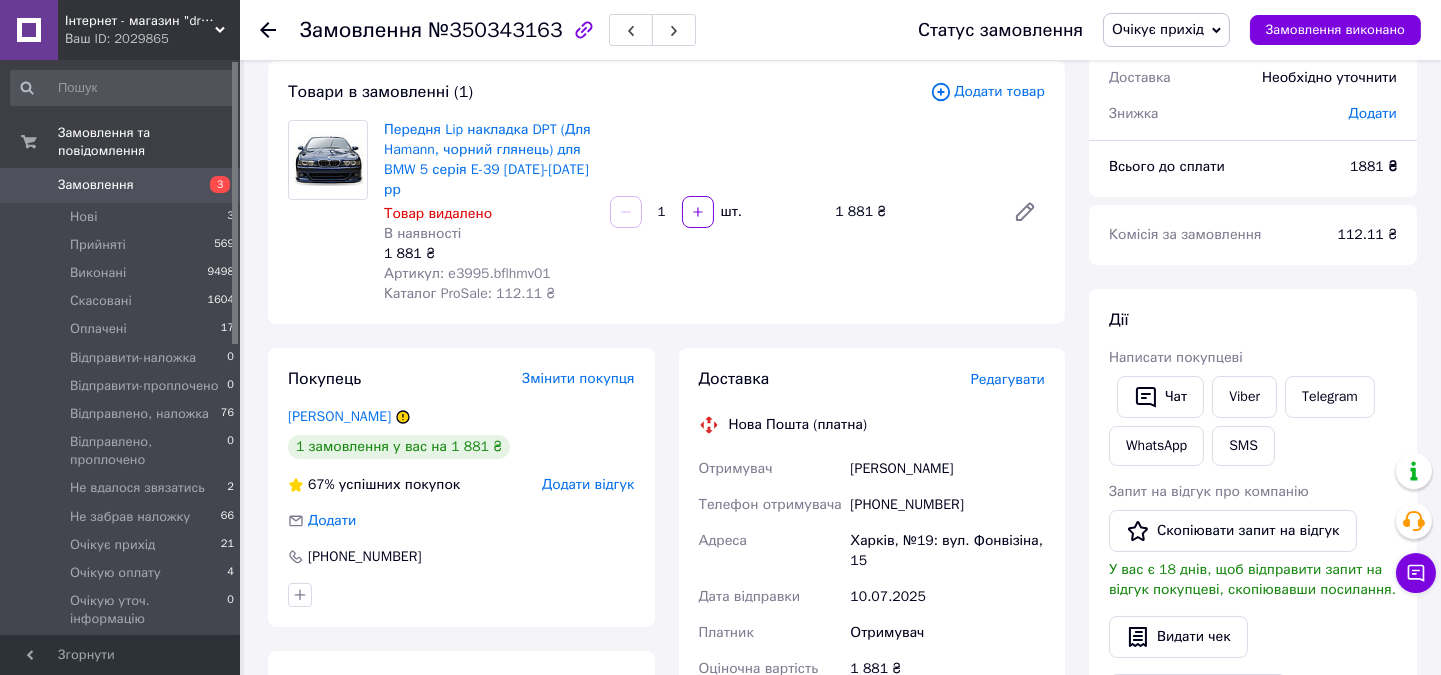 click on "Артикул: e3995.bflhmv01" at bounding box center (467, 273) 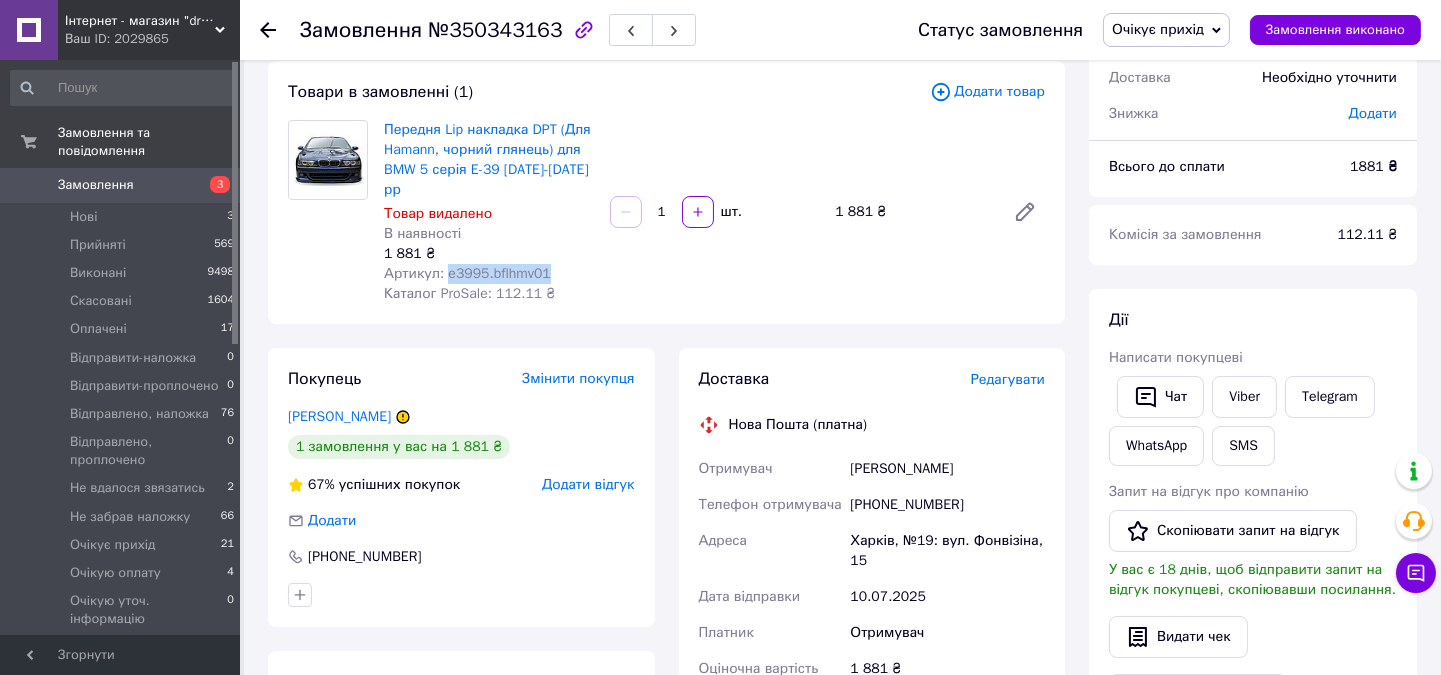 drag, startPoint x: 548, startPoint y: 257, endPoint x: 446, endPoint y: 255, distance: 102.01961 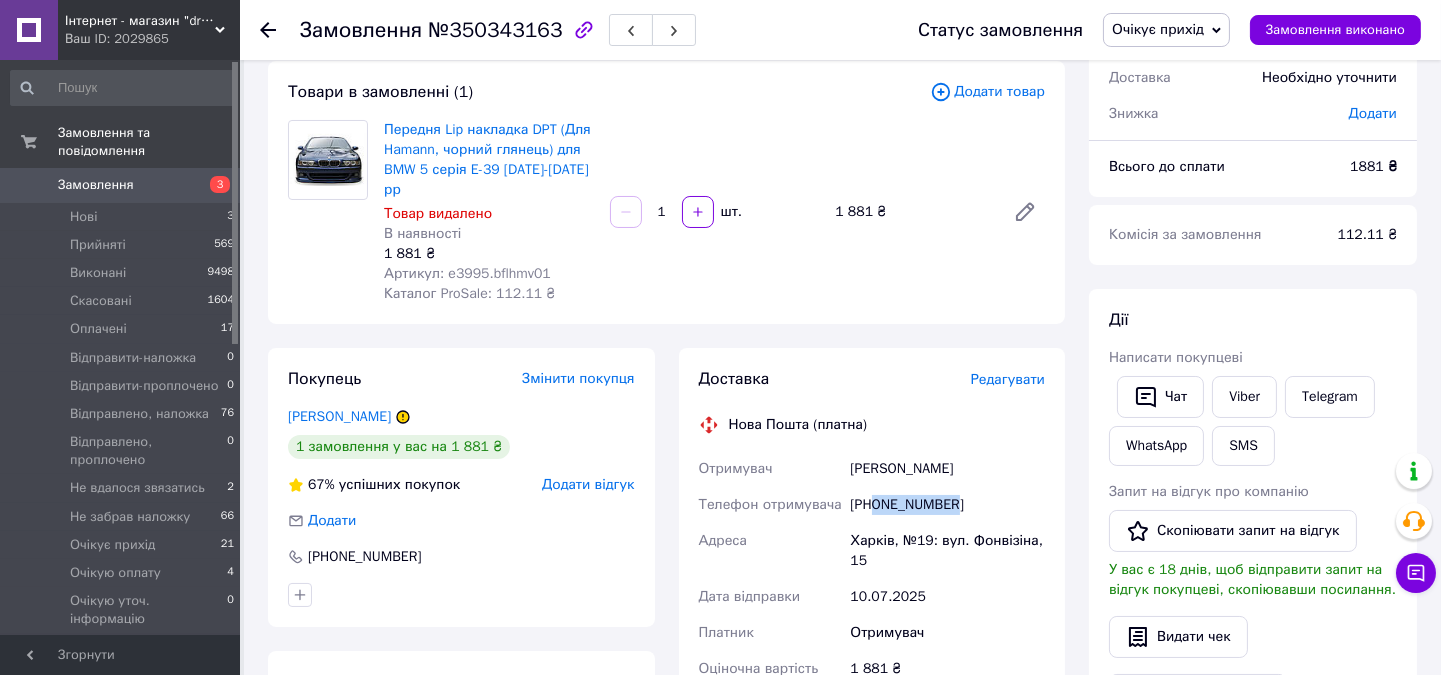 drag, startPoint x: 928, startPoint y: 486, endPoint x: 875, endPoint y: 483, distance: 53.08484 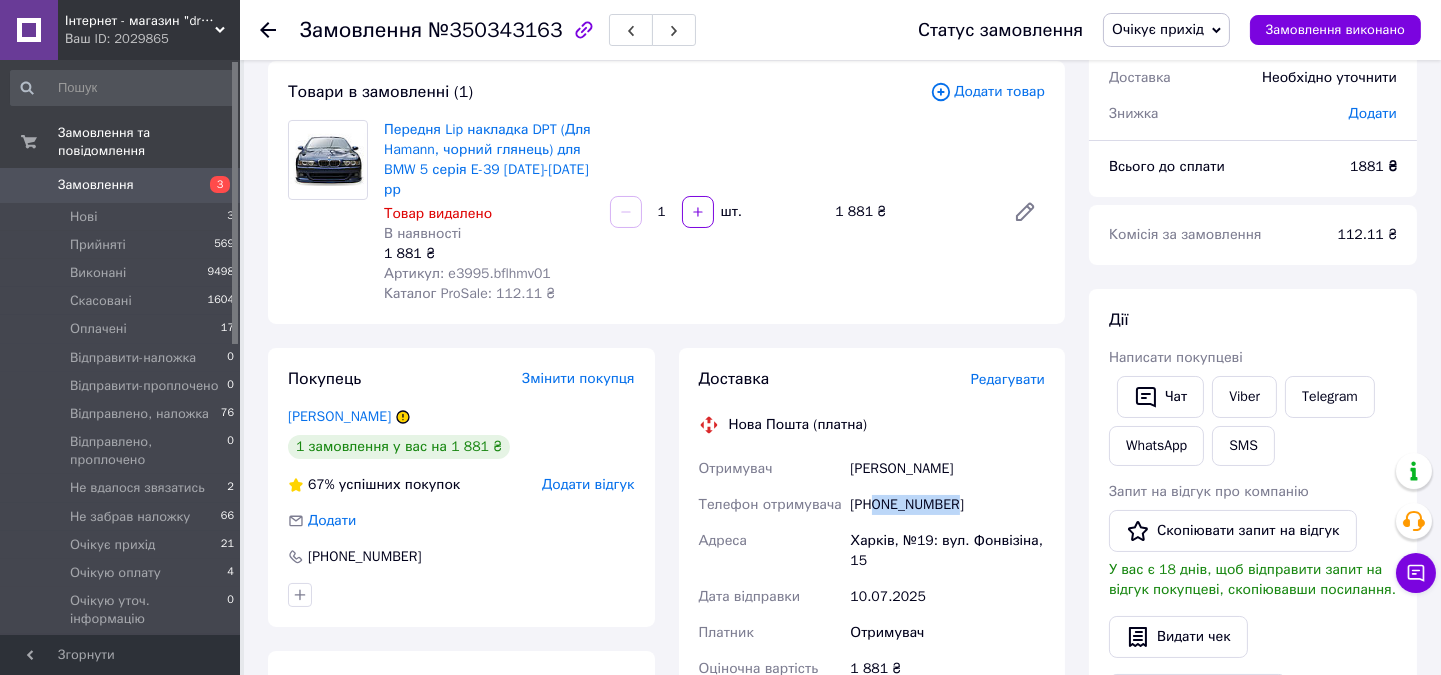click on "Очікує прихід" at bounding box center [1158, 29] 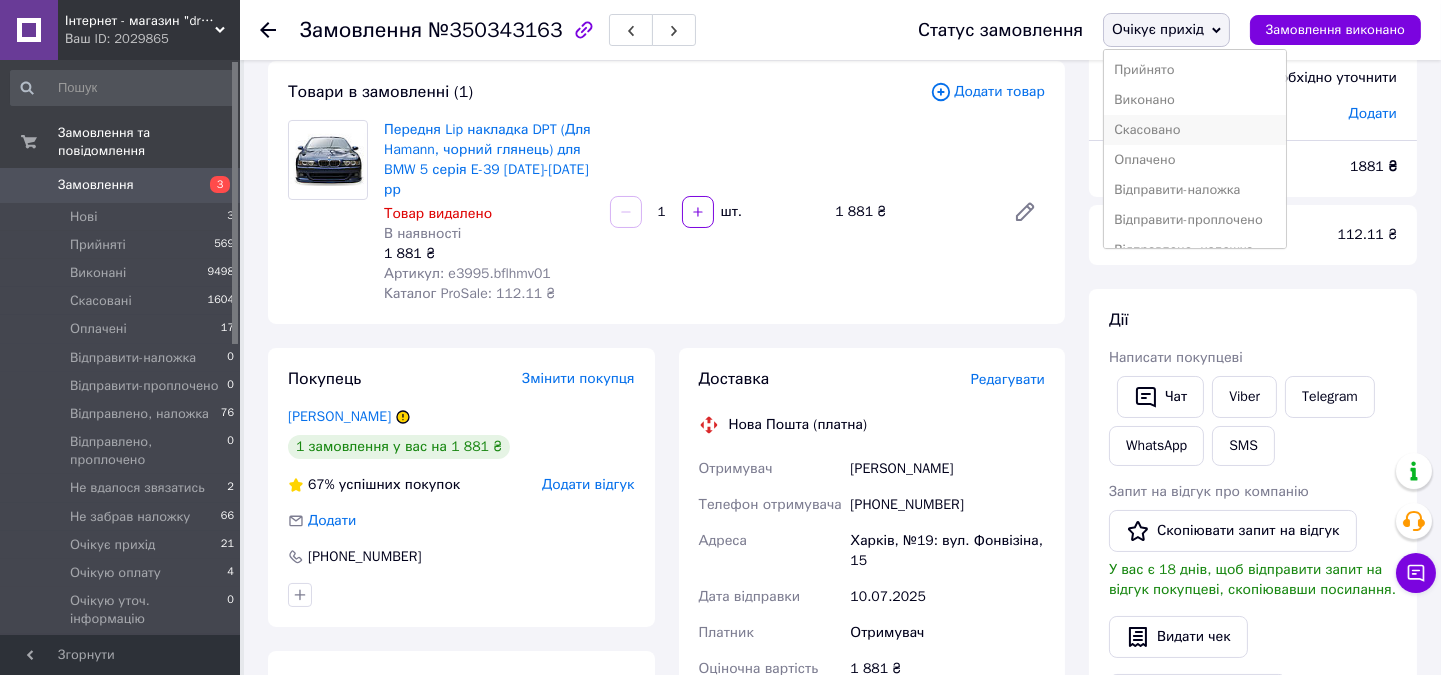 click on "Скасовано" at bounding box center [1194, 130] 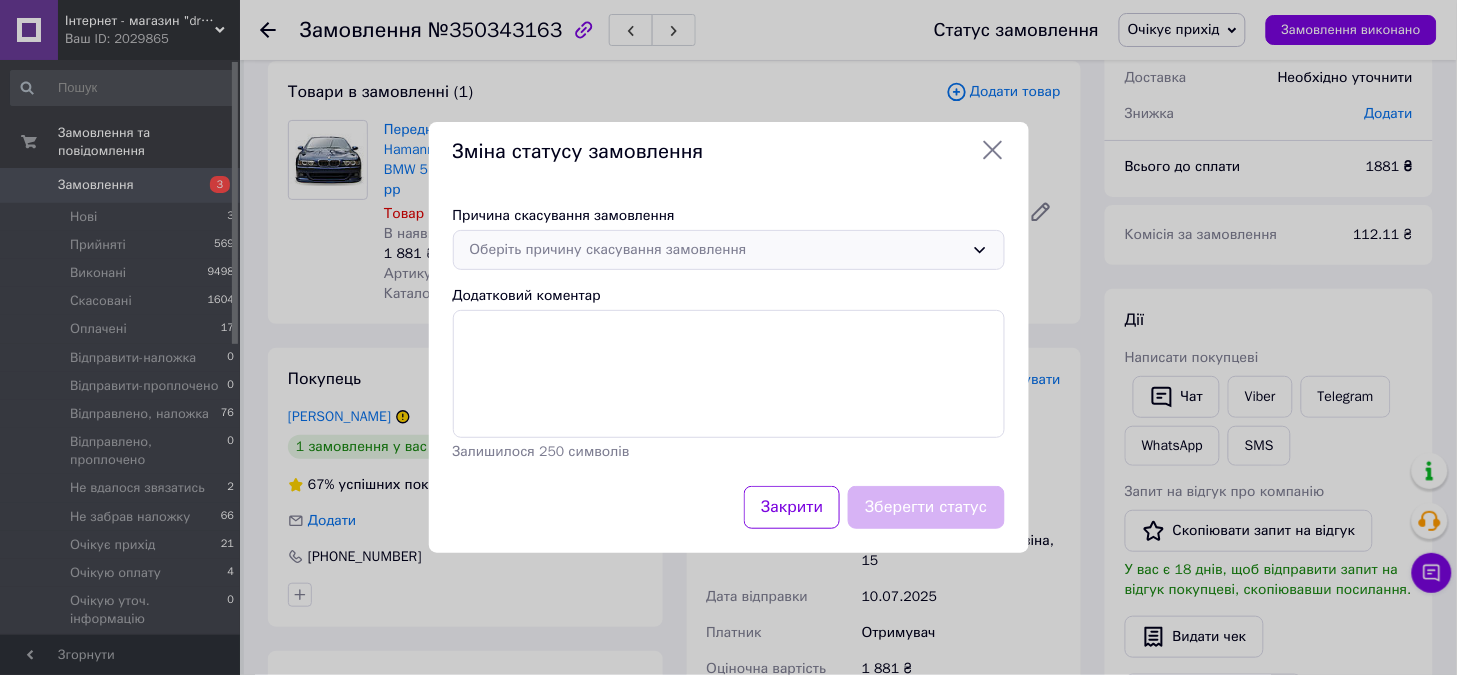 click on "Оберіть причину скасування замовлення" at bounding box center (717, 250) 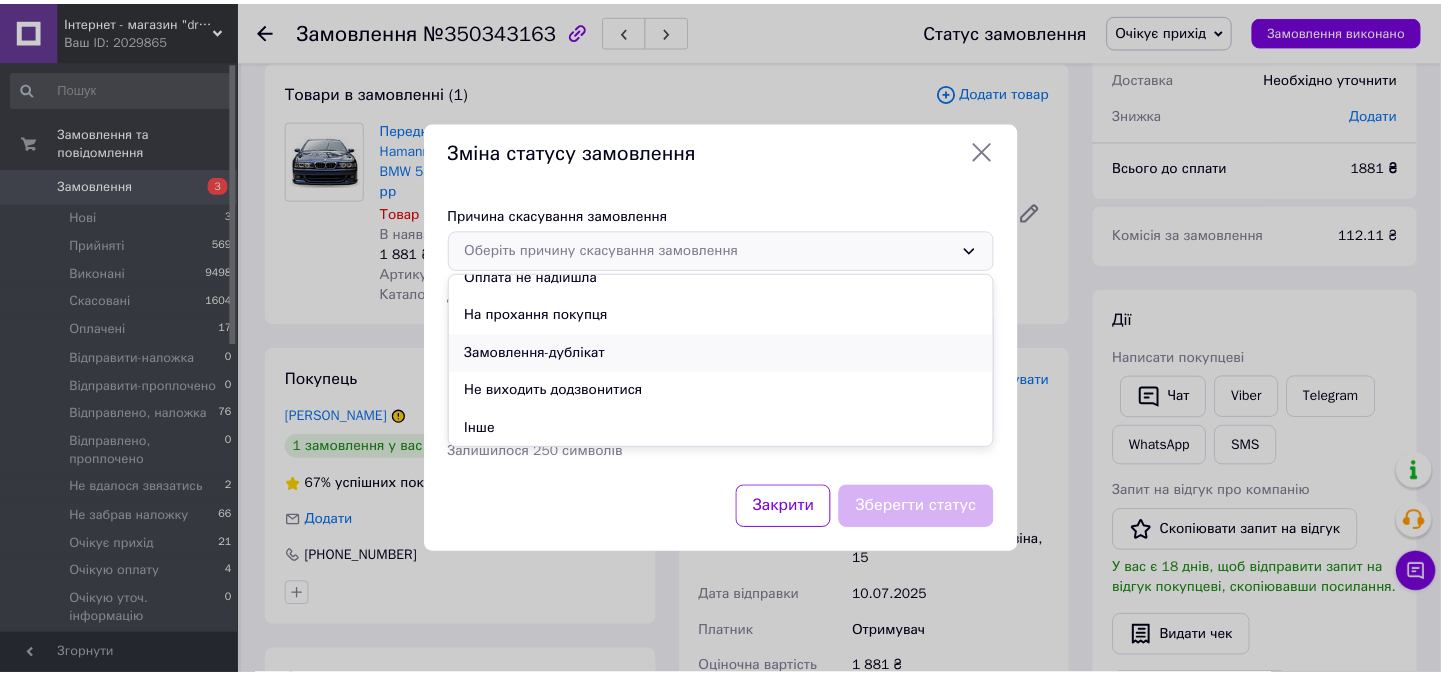 scroll, scrollTop: 93, scrollLeft: 0, axis: vertical 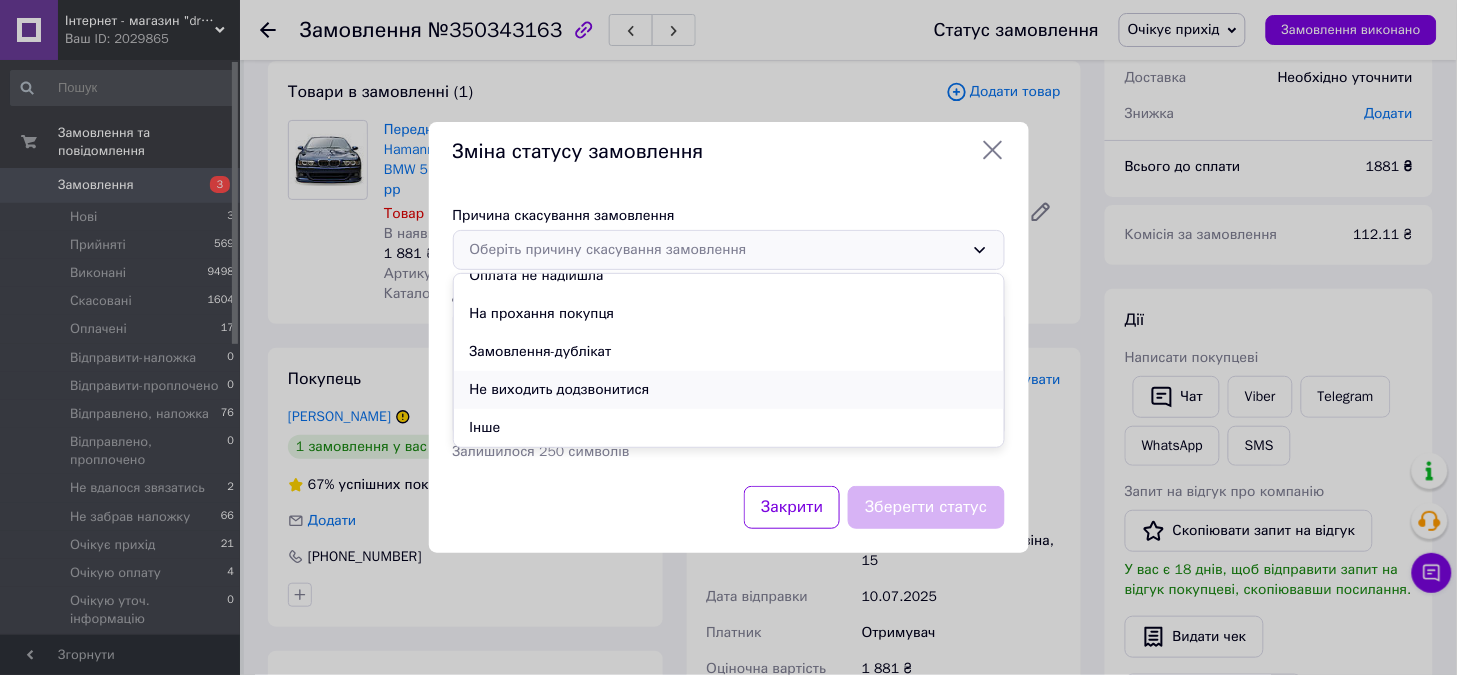 click on "Не виходить додзвонитися" at bounding box center [729, 390] 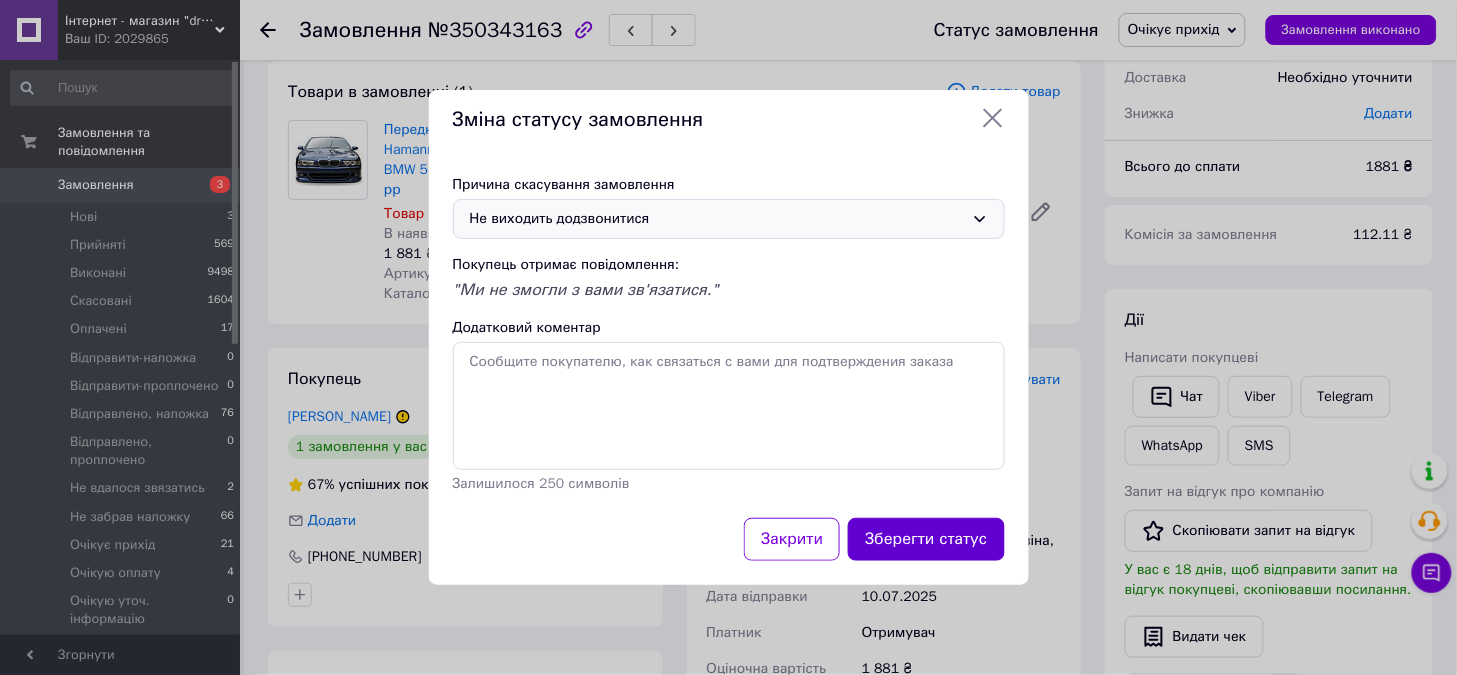 click on "Зберегти статус" at bounding box center (926, 539) 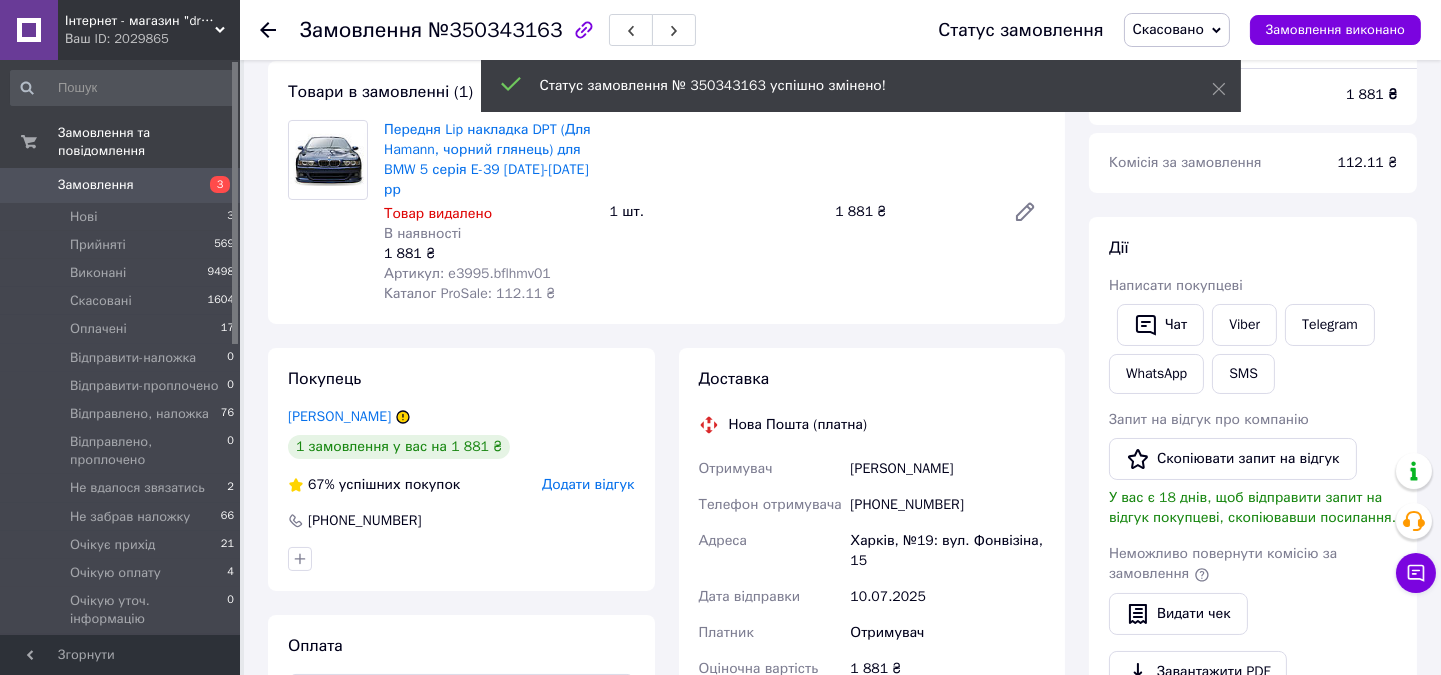scroll, scrollTop: 0, scrollLeft: 0, axis: both 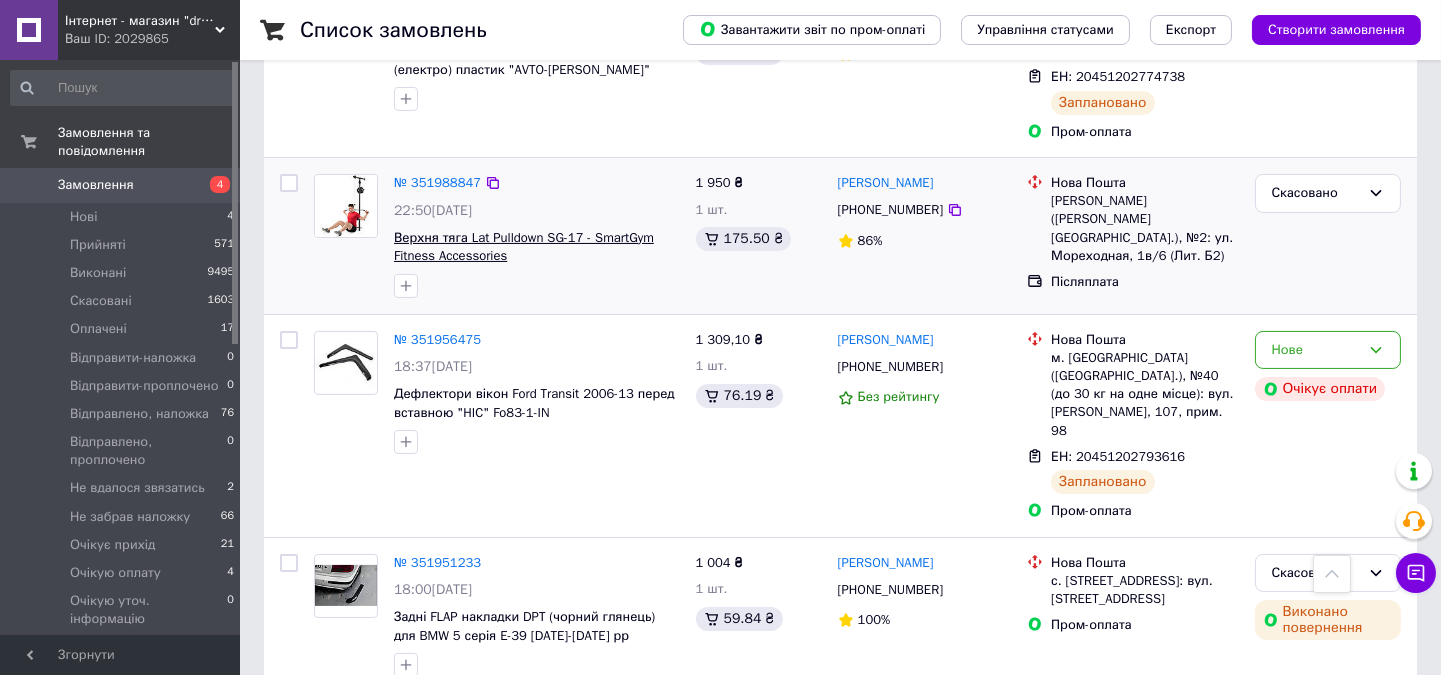 click on "Верхня тяга Lat Pulldown SG-17 - SmartGym Fitness Accessories" at bounding box center [524, 247] 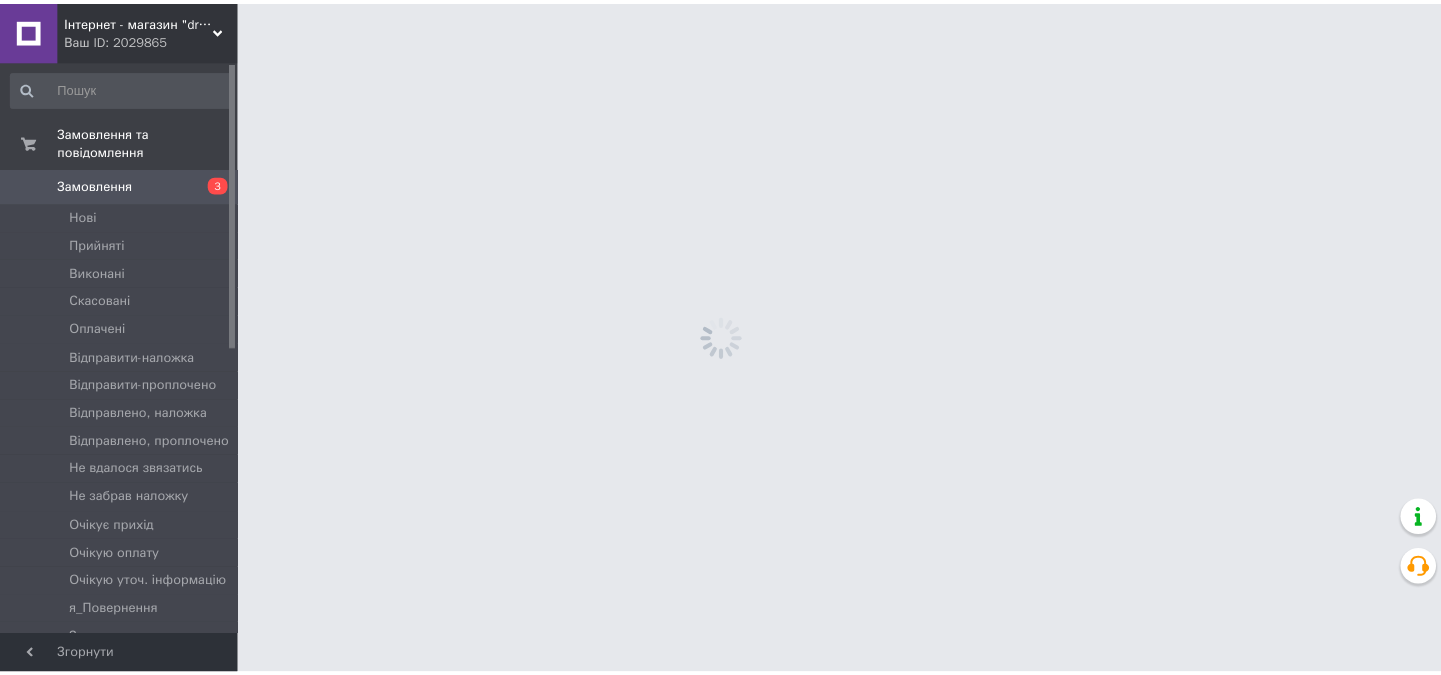 scroll, scrollTop: 0, scrollLeft: 0, axis: both 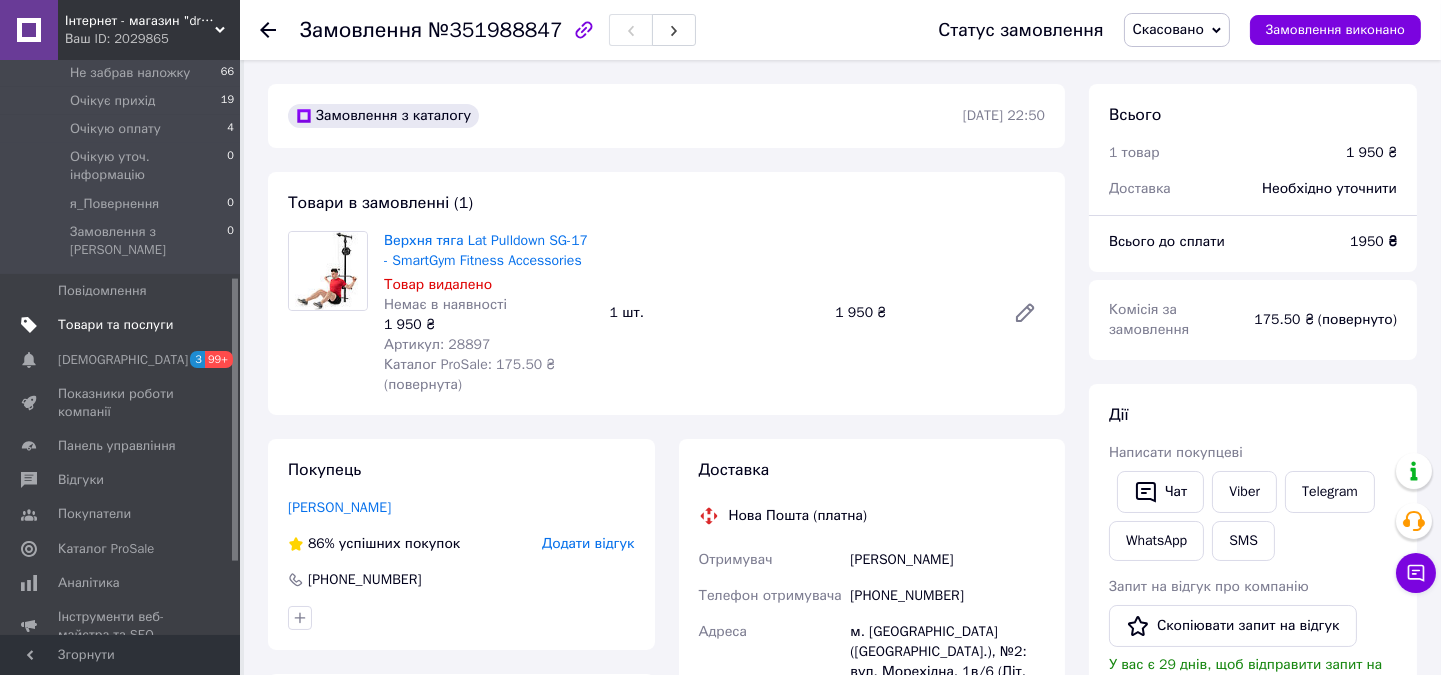 click on "Товари та послуги" at bounding box center (115, 325) 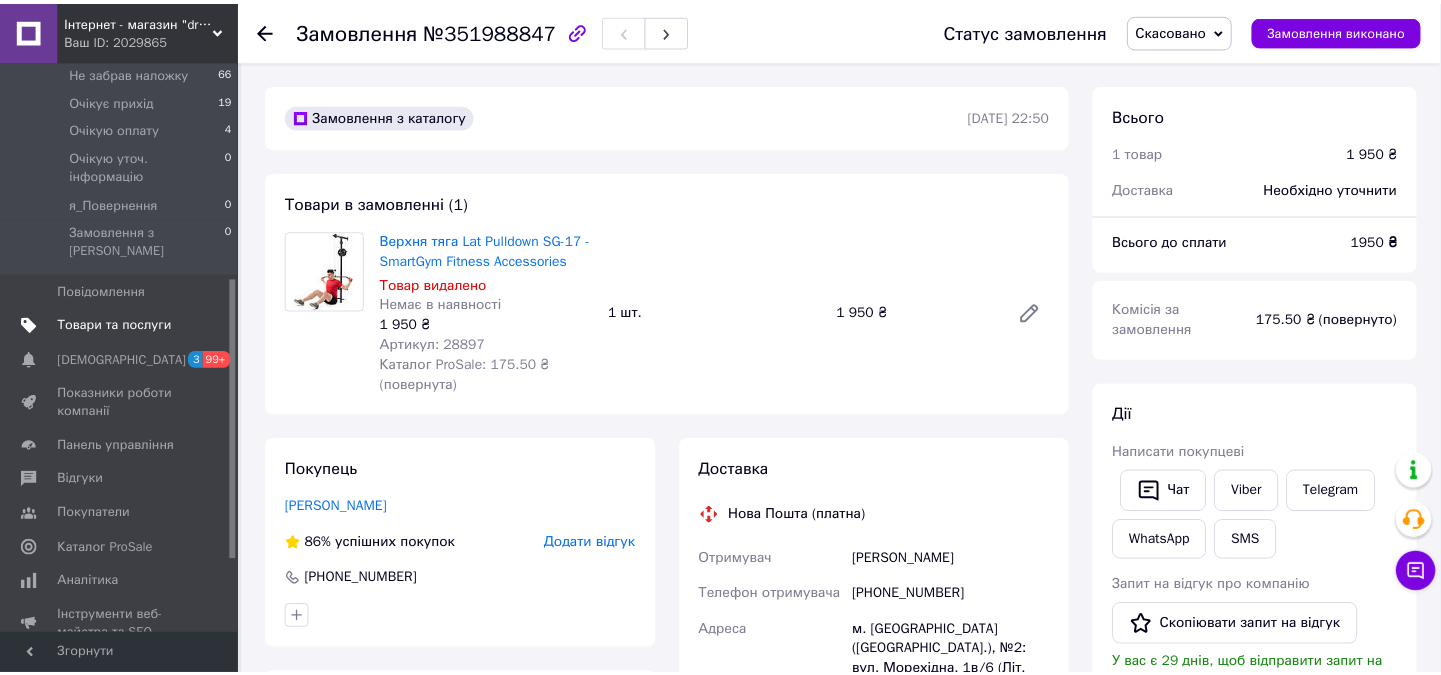 scroll, scrollTop: 443, scrollLeft: 0, axis: vertical 